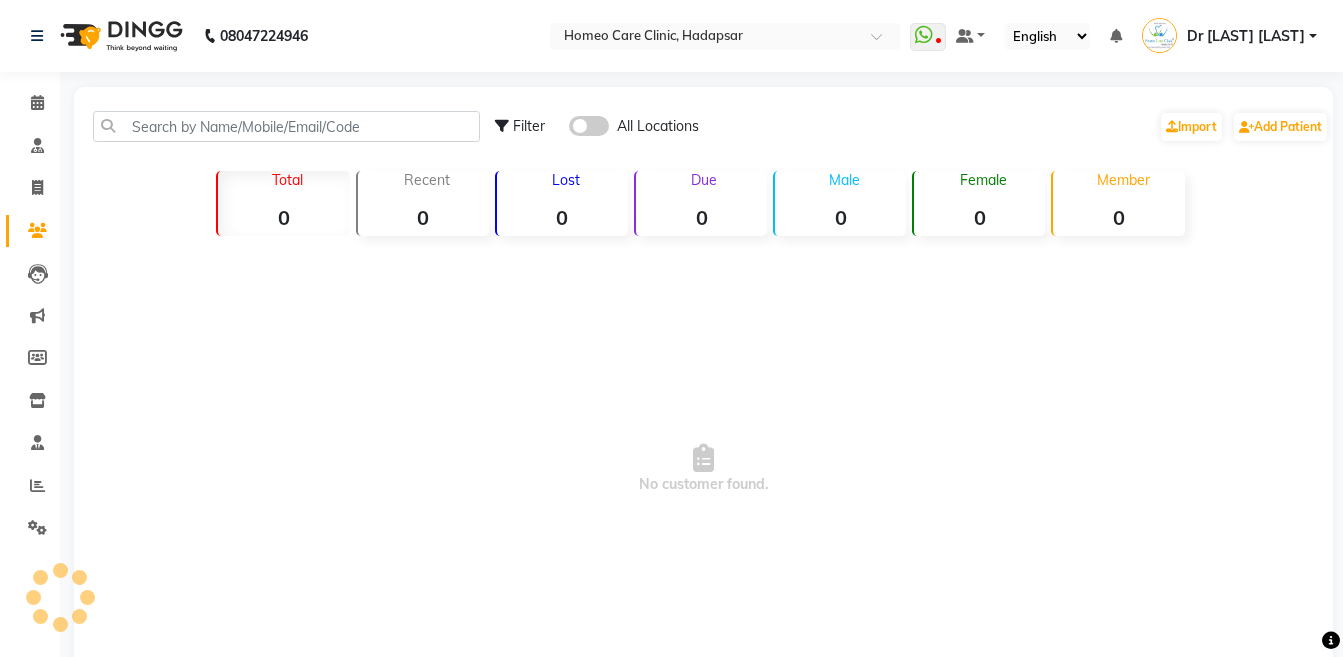 scroll, scrollTop: 0, scrollLeft: 0, axis: both 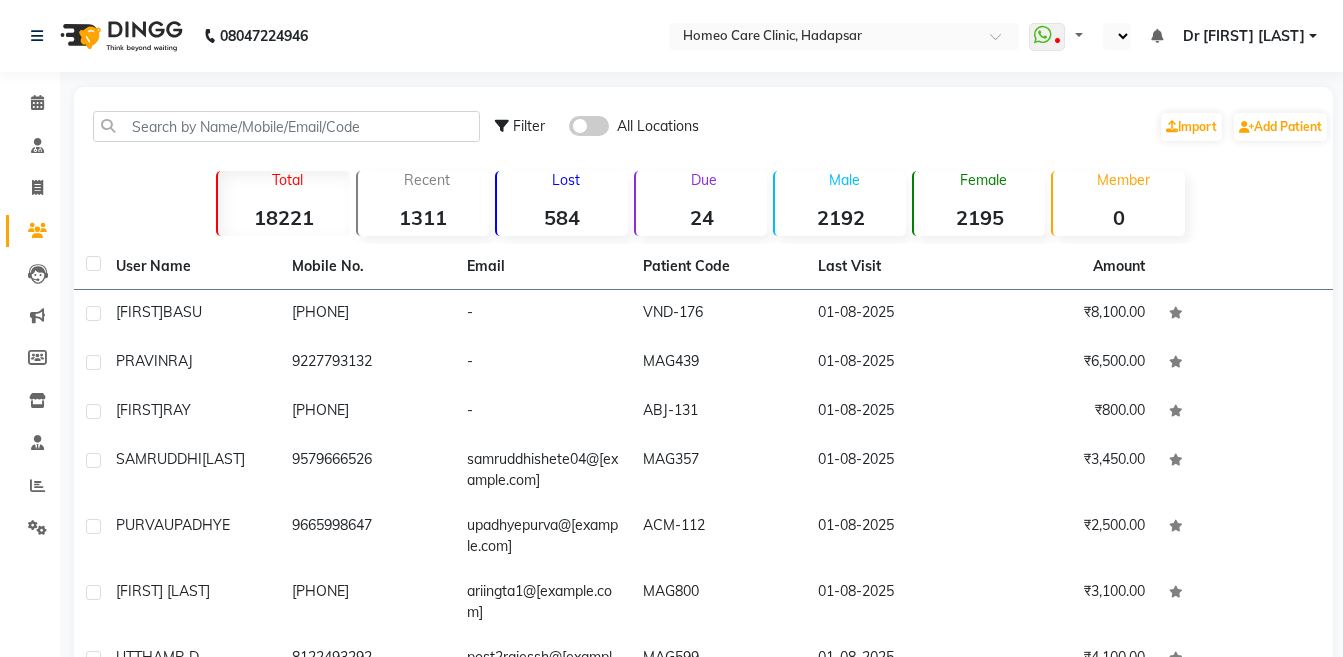 select on "en" 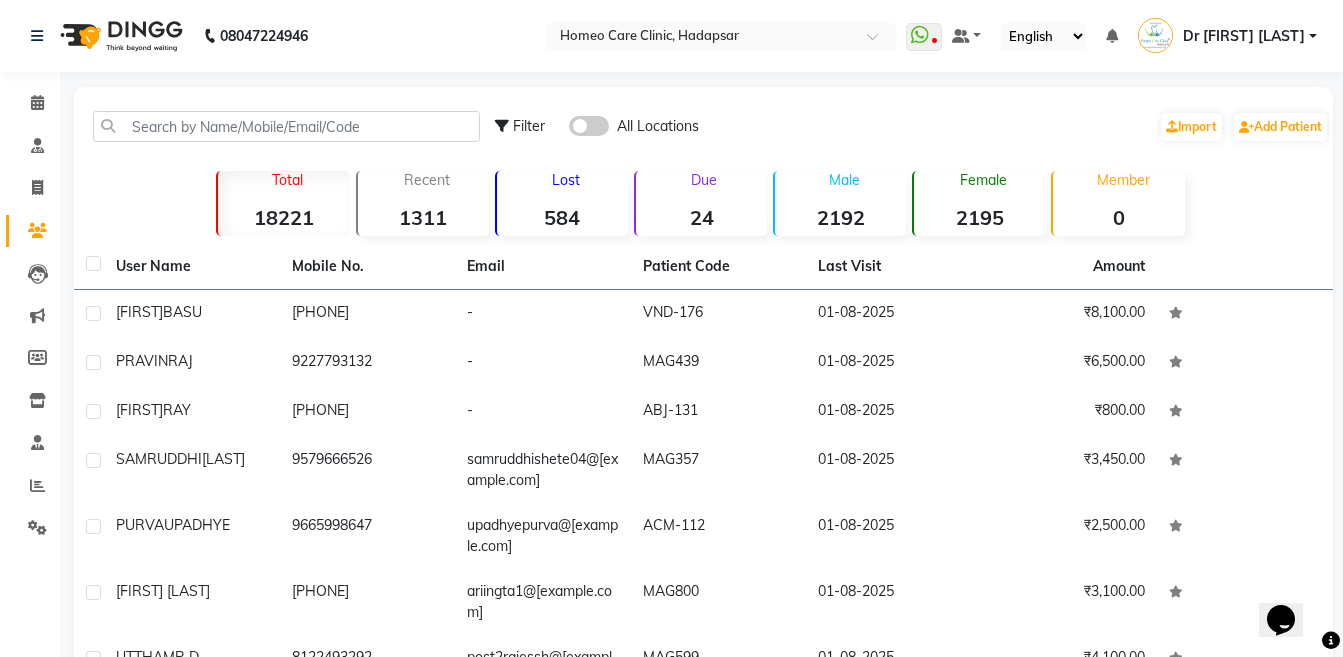 scroll, scrollTop: 0, scrollLeft: 0, axis: both 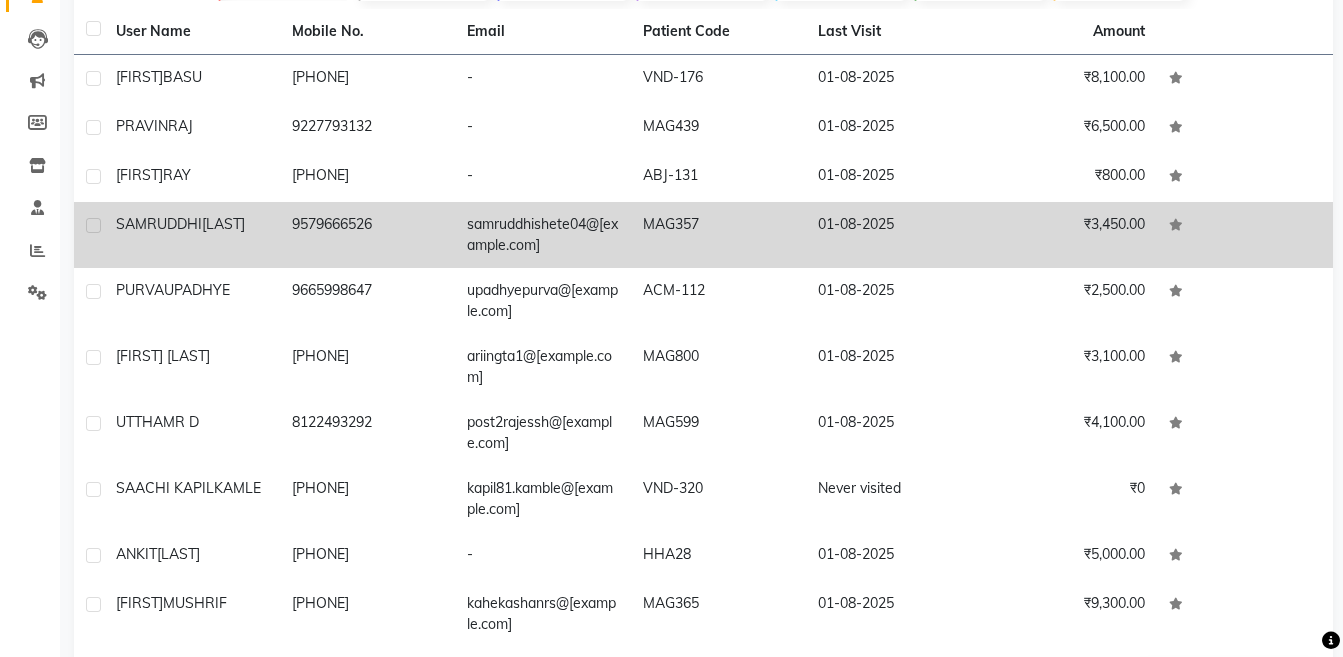 click on "MAG357" 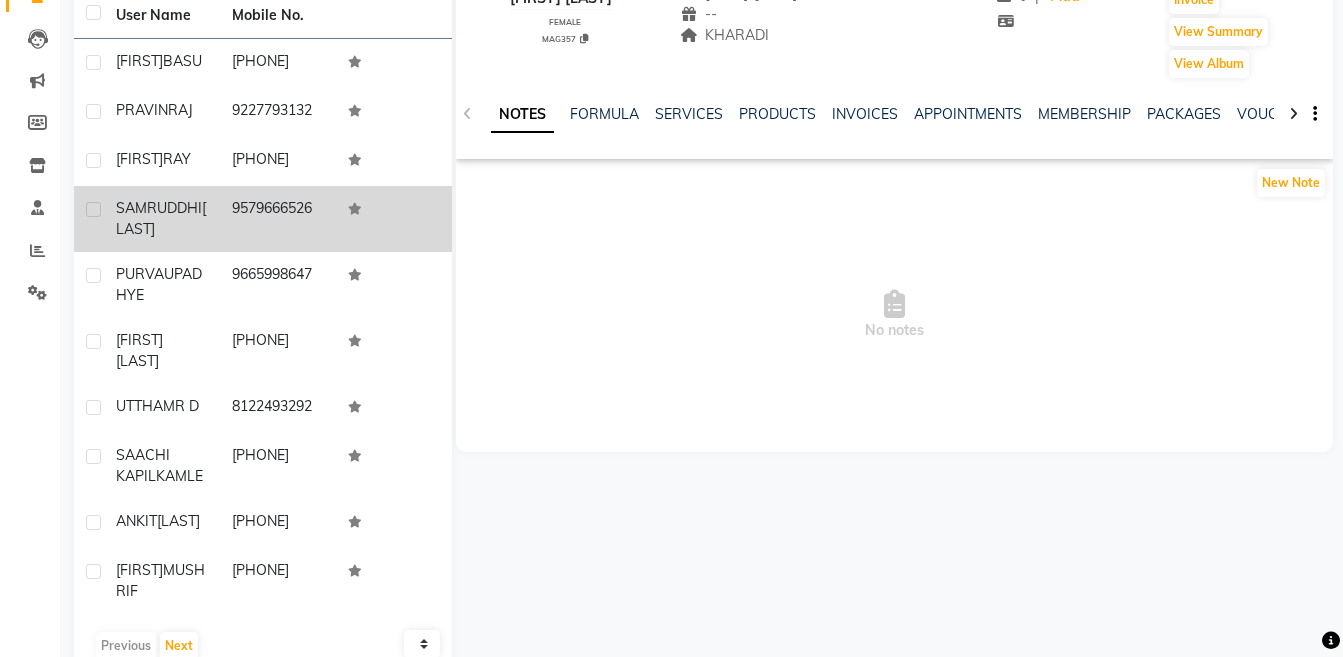 scroll, scrollTop: 45, scrollLeft: 0, axis: vertical 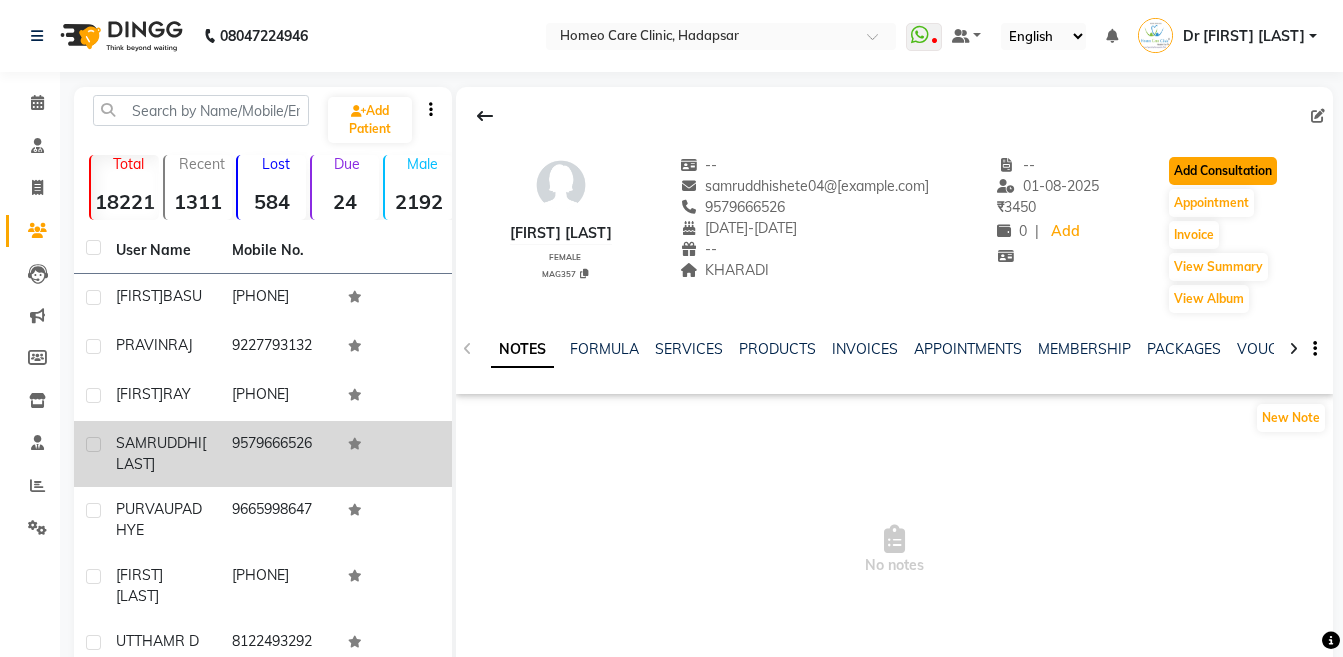 click on "Add Consultation" 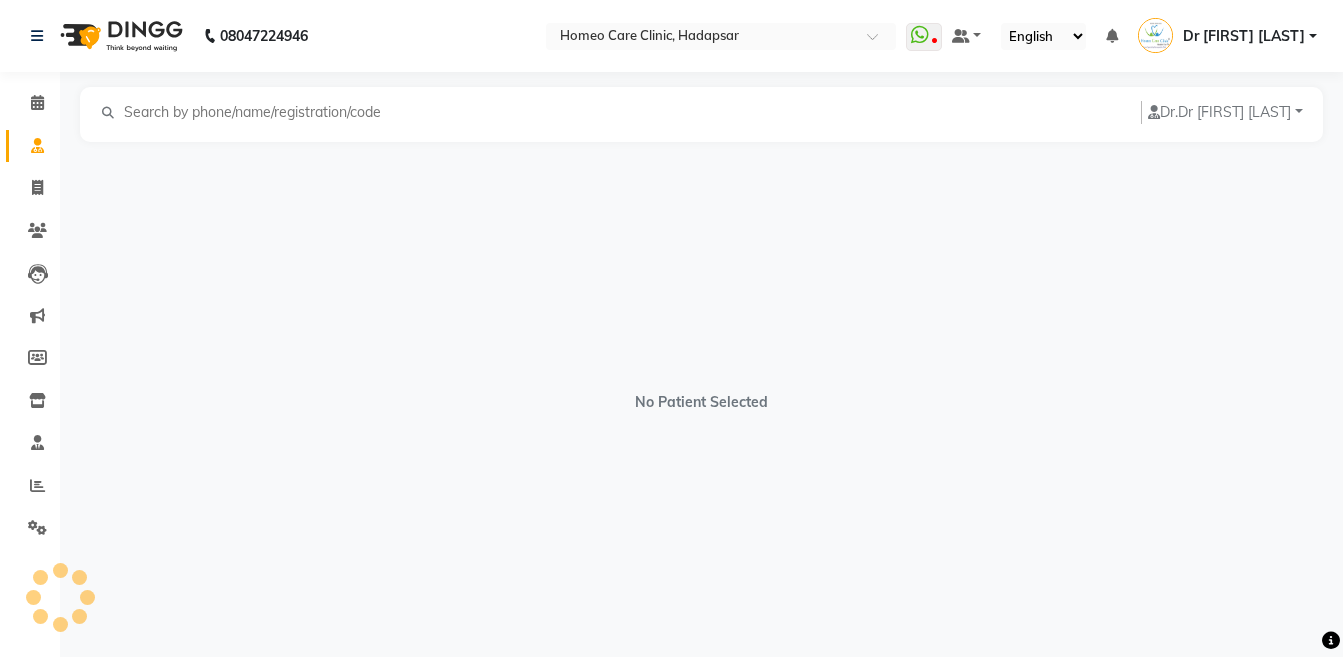 select on "female" 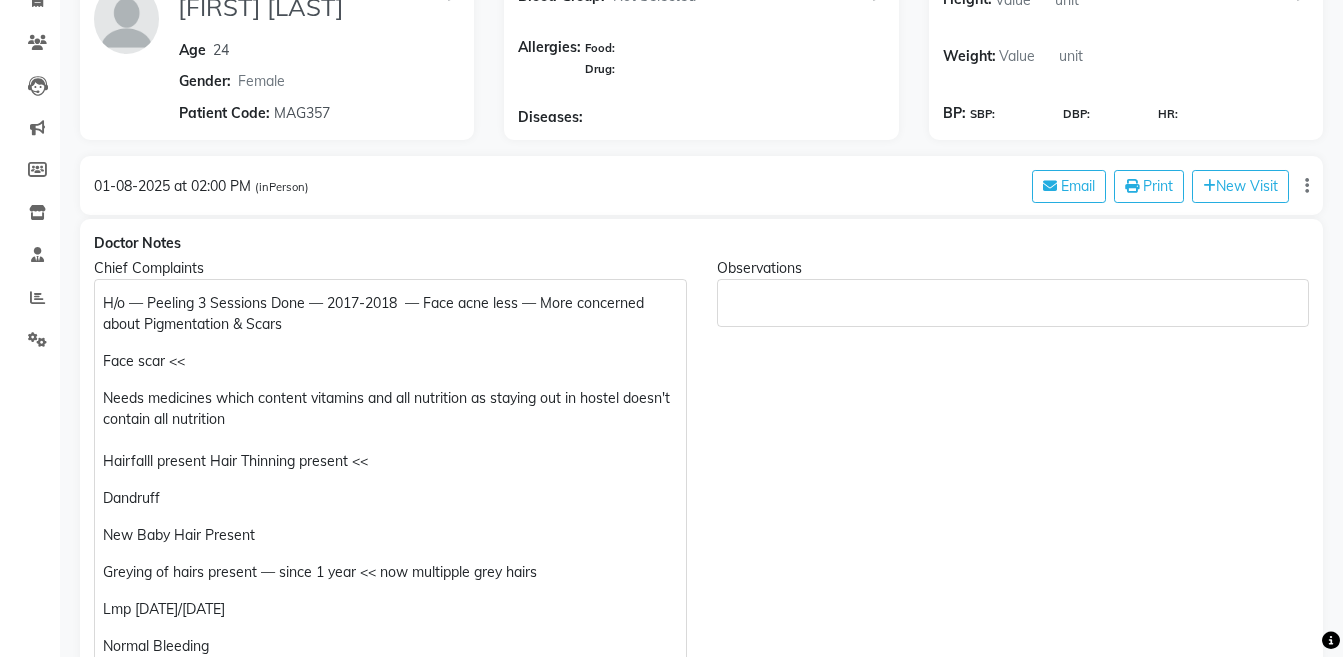 scroll, scrollTop: 203, scrollLeft: 0, axis: vertical 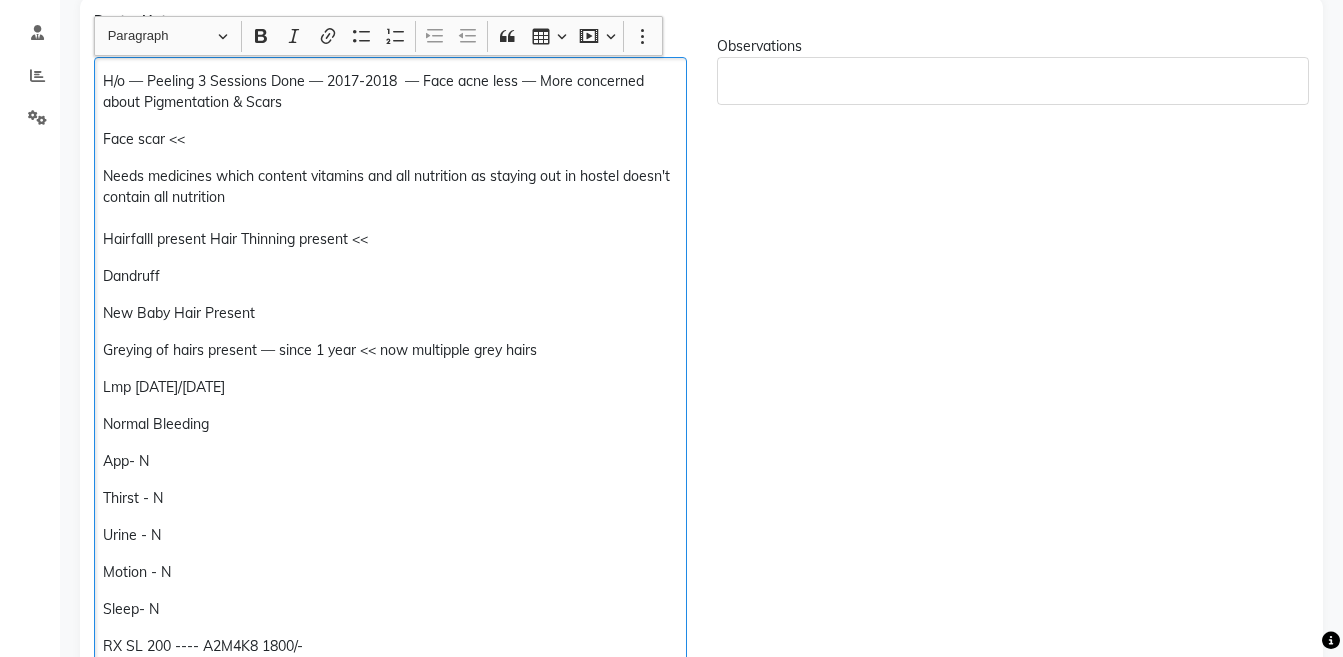click on "Needs medicines which content vitamins and all nutrition as staying out in hostel doesn't contain all nutrition Hairfalll present  Hair Thinning present <<" 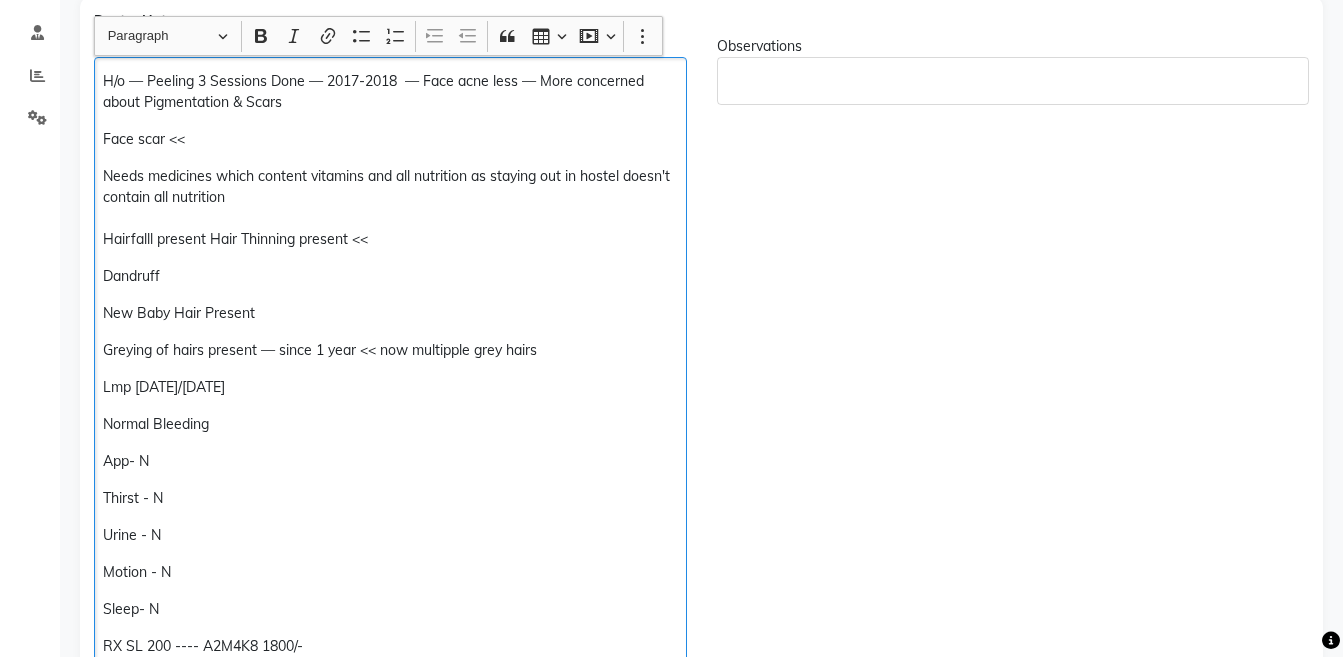 type 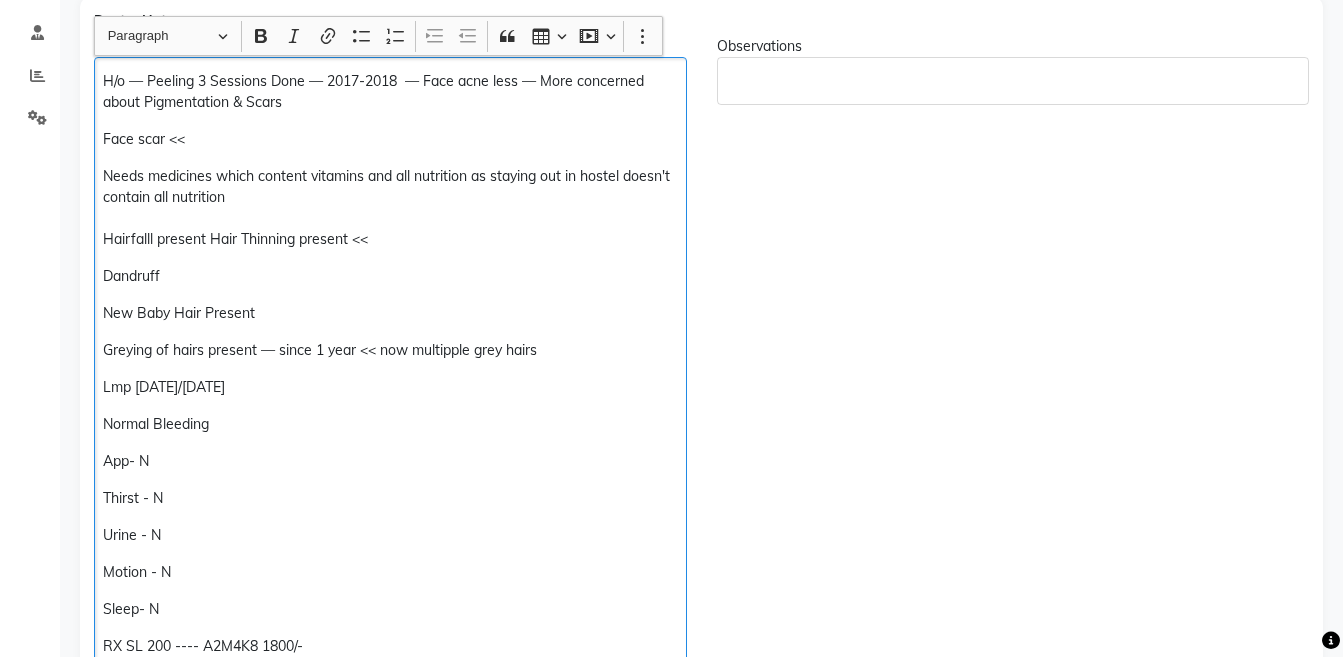 scroll, scrollTop: 411, scrollLeft: 0, axis: vertical 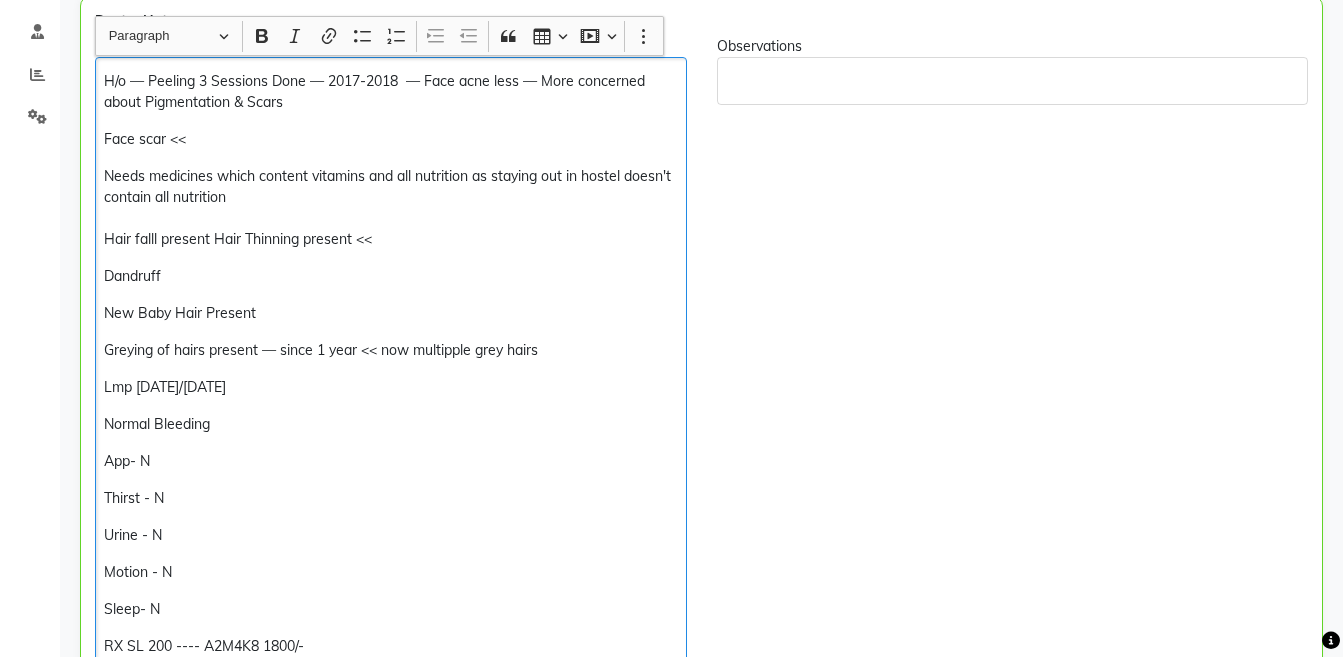 click on "Needs medicines which content vitamins and all nutrition as staying out in hostel doesn't contain all nutrition Hair falll present  Hair Thinning present <<" 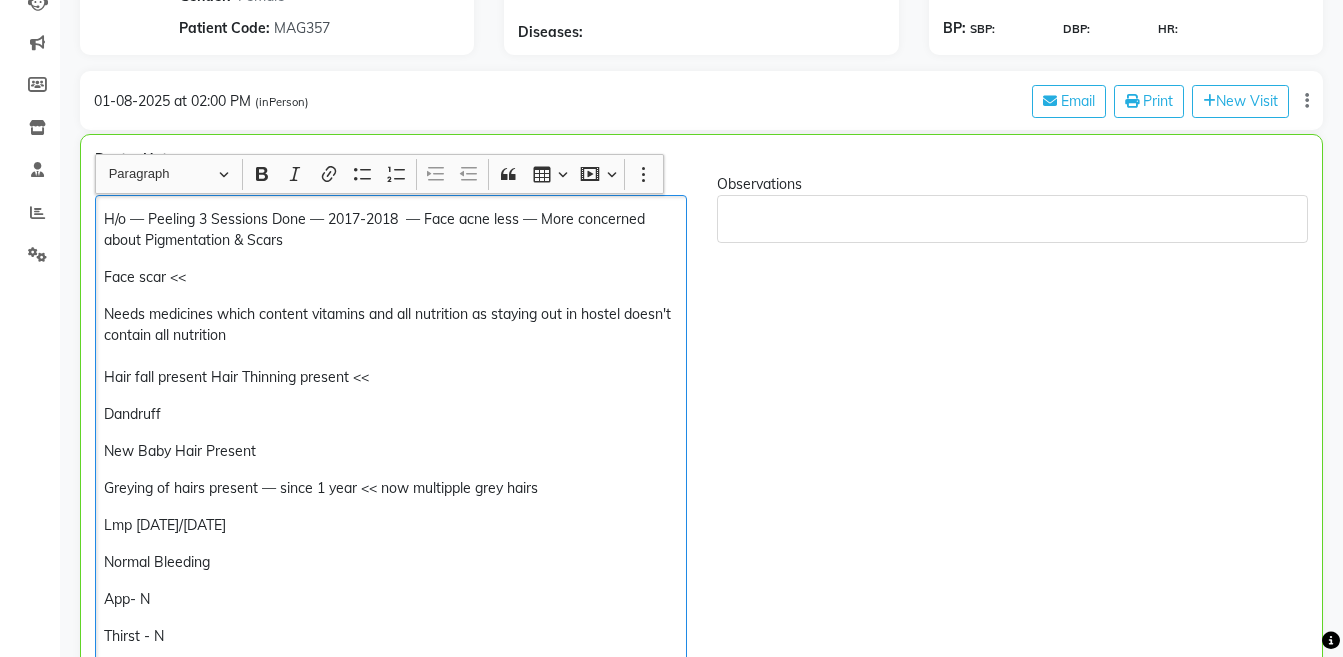 scroll, scrollTop: 277, scrollLeft: 0, axis: vertical 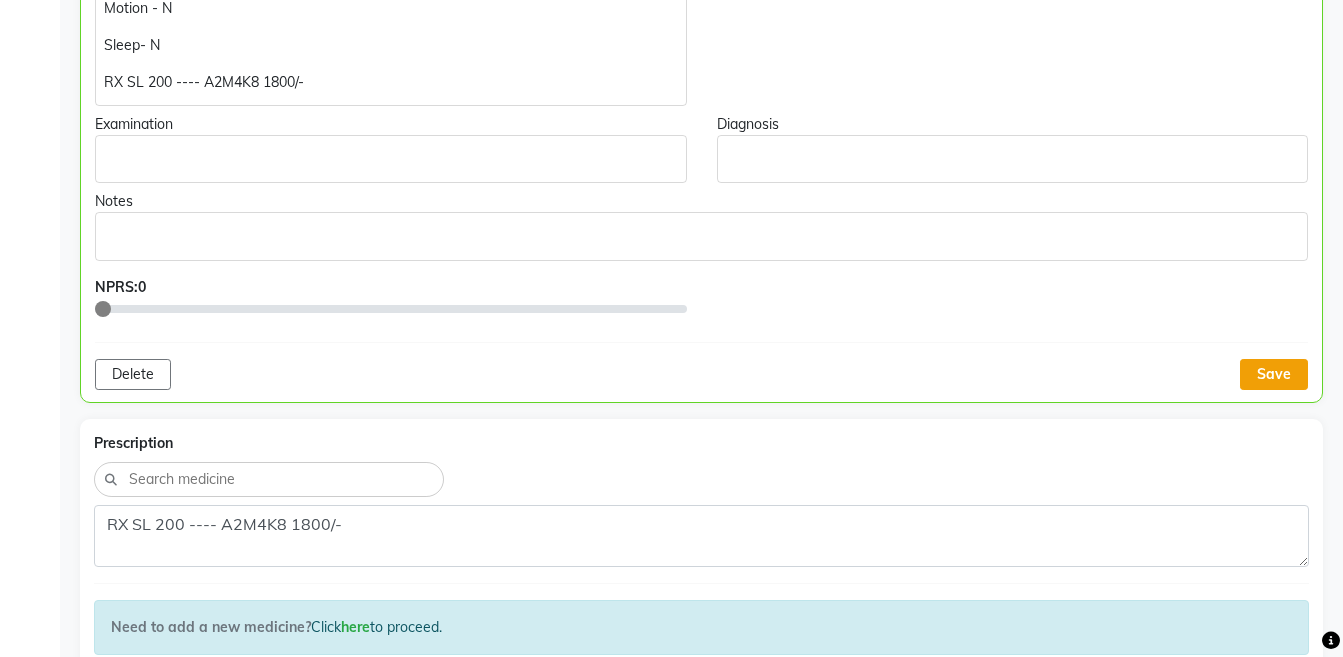 click on "Save" 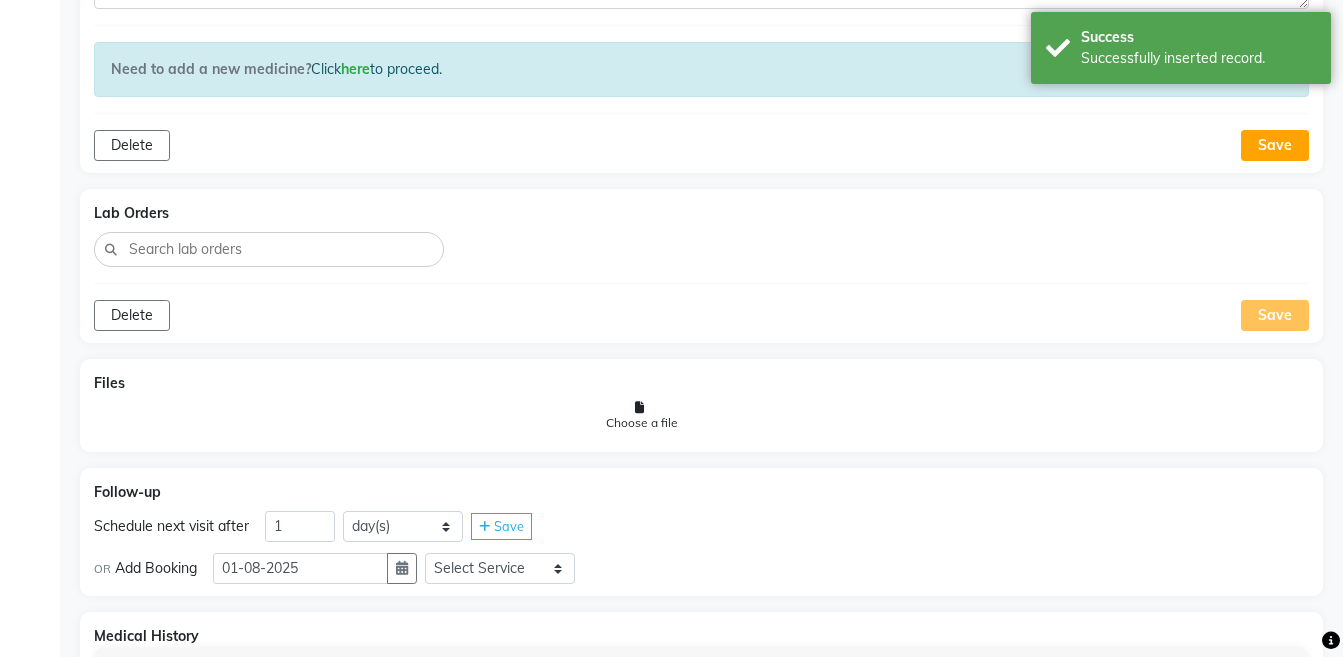 scroll, scrollTop: 1732, scrollLeft: 0, axis: vertical 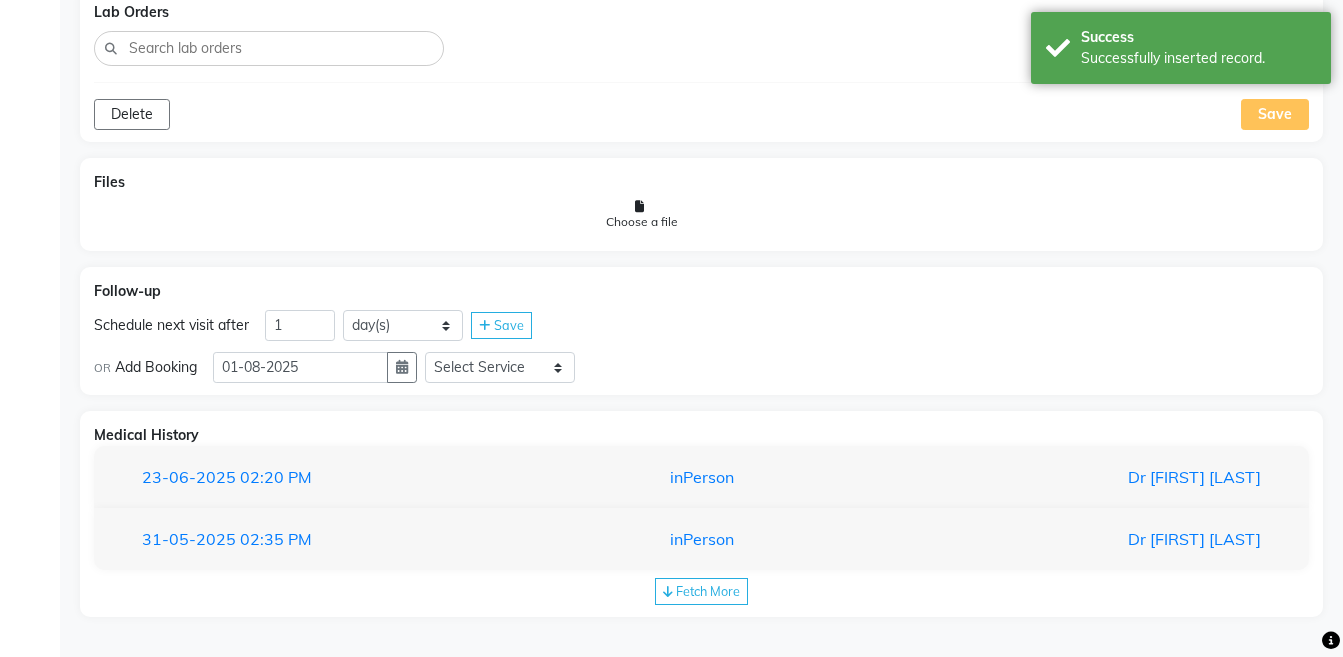 click on "Fetch More" 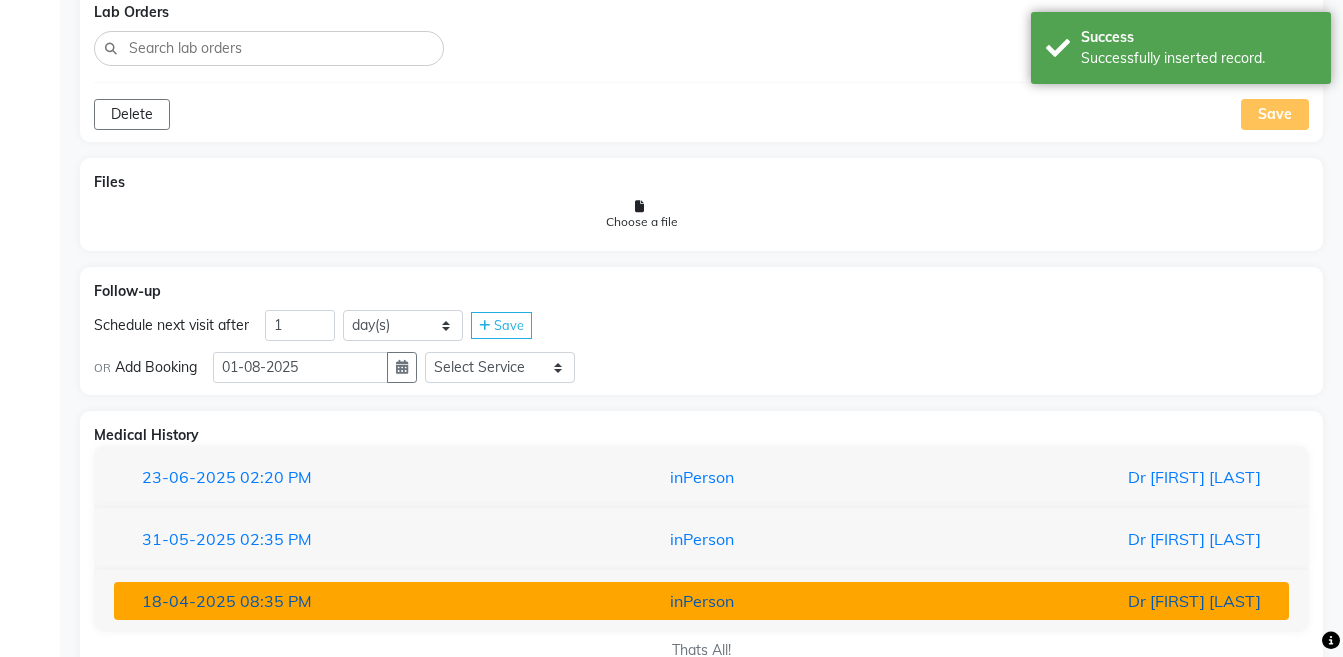 click on "Dr [FIRST] [LAST]" at bounding box center [1084, 601] 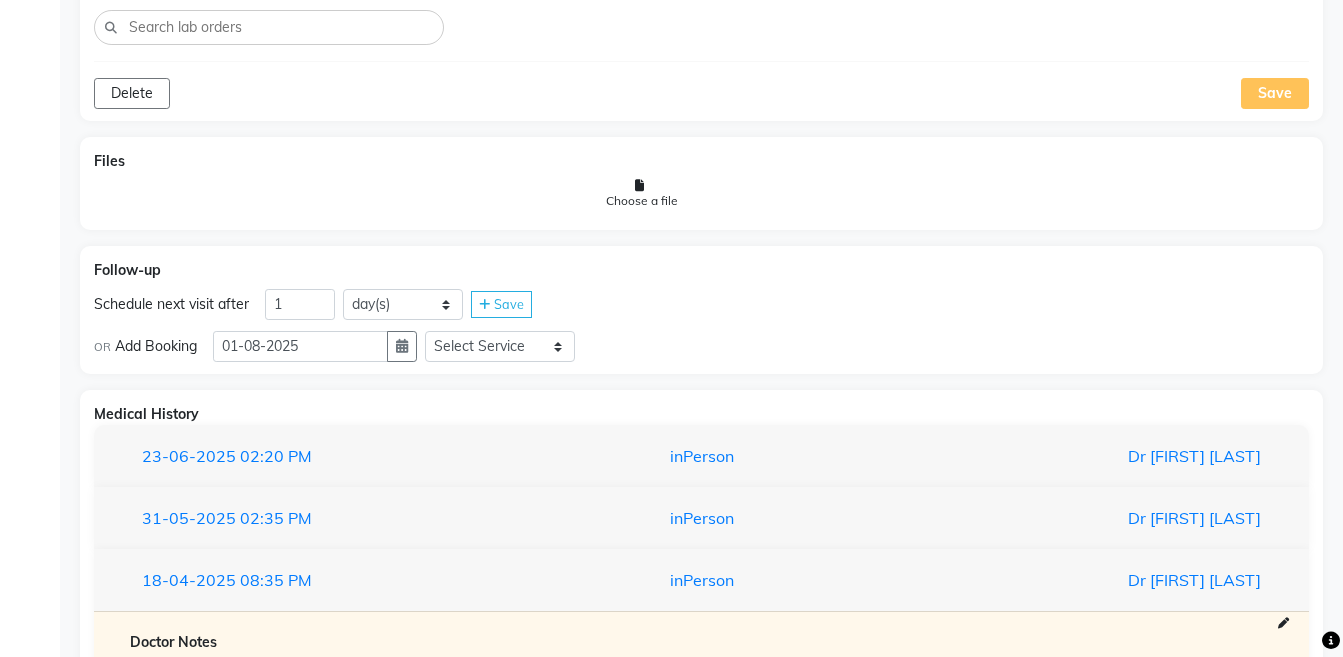 scroll, scrollTop: 2100, scrollLeft: 0, axis: vertical 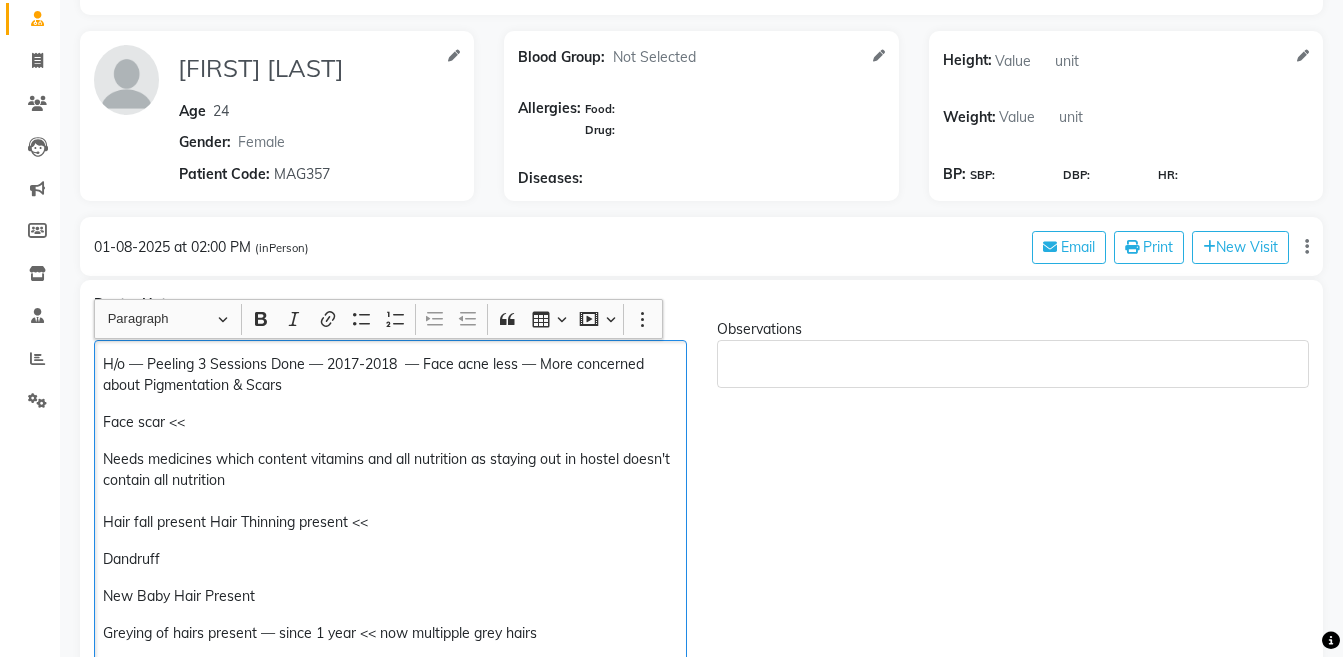 click on "Needs medicines which content vitamins and all nutrition as staying out in hostel doesn't contain all nutrition Hair fall present  Hair Thinning present <<" 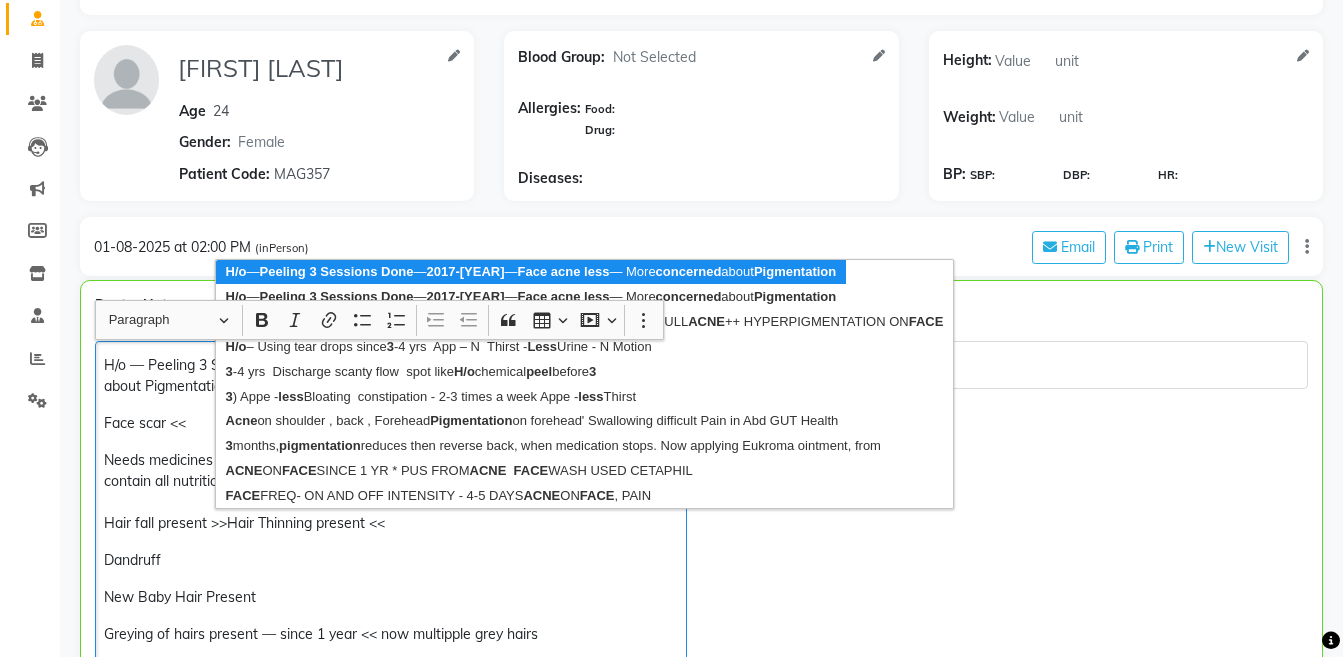 scroll, scrollTop: 128, scrollLeft: 0, axis: vertical 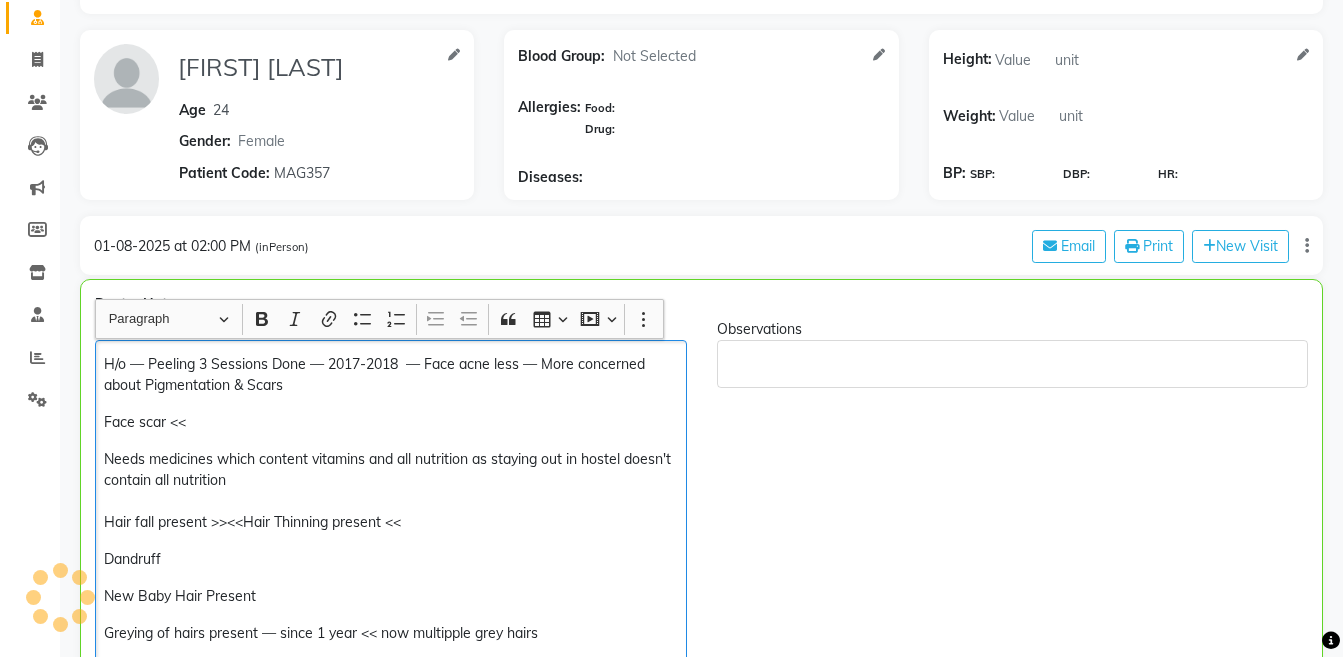 click on "H/o — Peeling 3 Sessions Done — 2017-2018  — Face acne less — More concerned about Pigmentation & Scars  Face scar <<  Needs medicines which content vitamins and all nutrition as staying out in hostel doesn't contain all nutrition Hair fall present  >><<Hair Thinning present <<  Dandruff  New Baby Hair Present Greying of hairs present — since 1 year << now multipple grey hairs  Lmp 28/7/25 Normal Bleeding  App- N  Thirst - N  Urine - N Motion - N Sleep- N RX SL 200 ---- A2M4K8 1800/-" 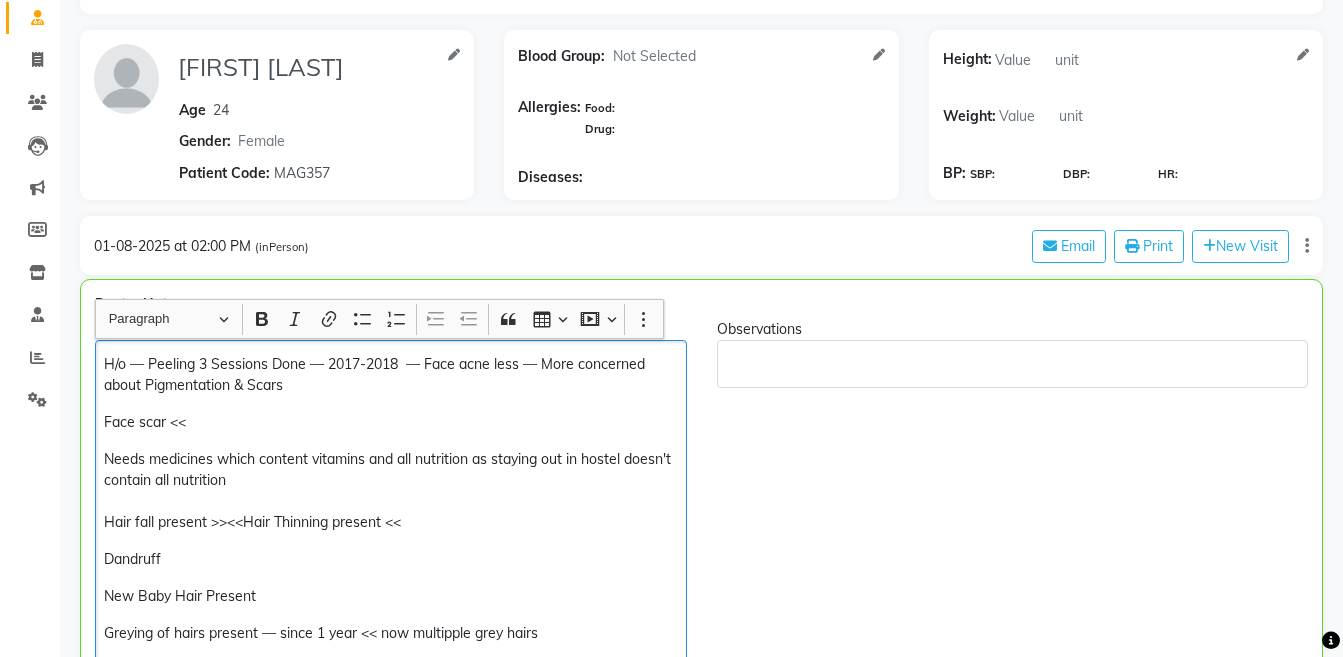click on "Needs medicines which content vitamins and all nutrition as staying out in hostel doesn't contain all nutrition Hair fall present  >><<Hair Thinning present <<" 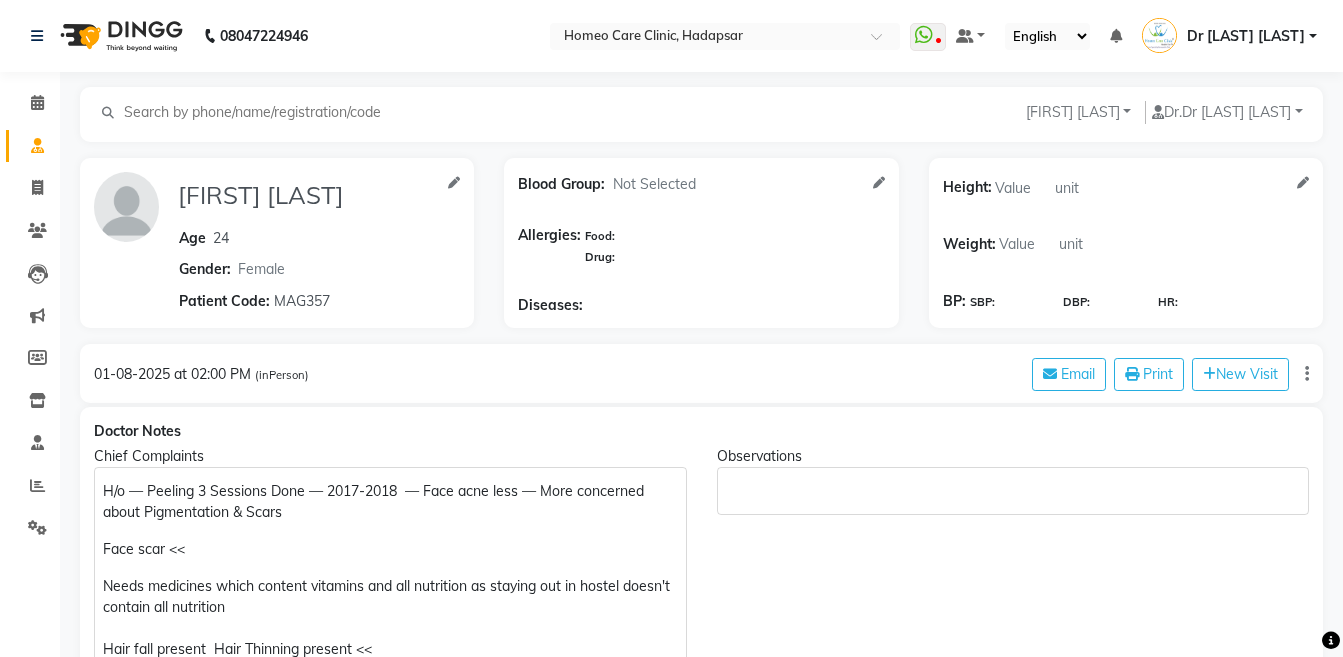 select on "female" 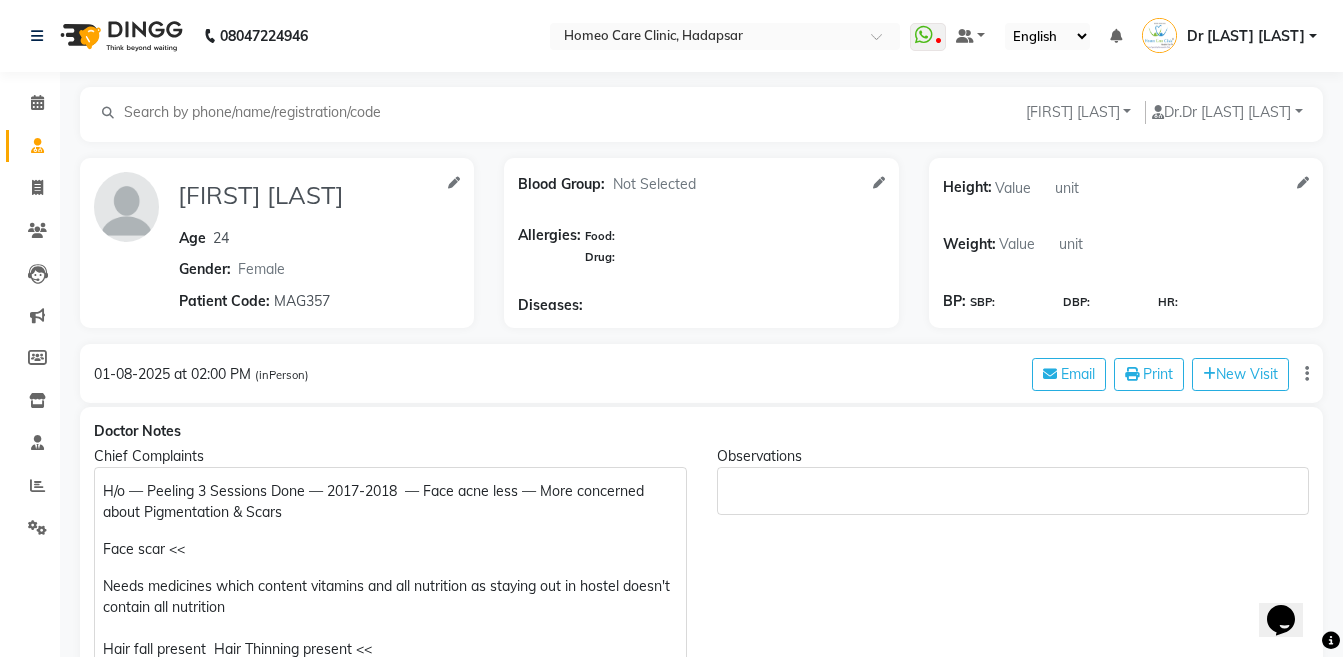 scroll, scrollTop: 0, scrollLeft: 0, axis: both 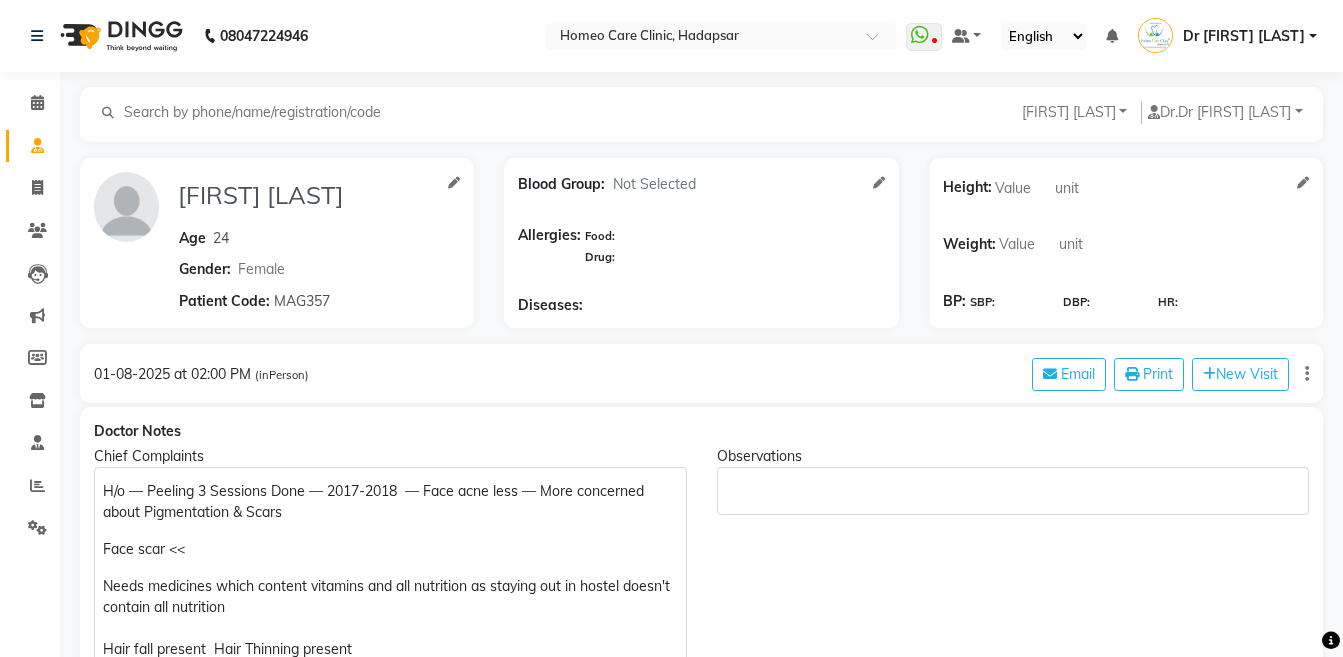 select on "female" 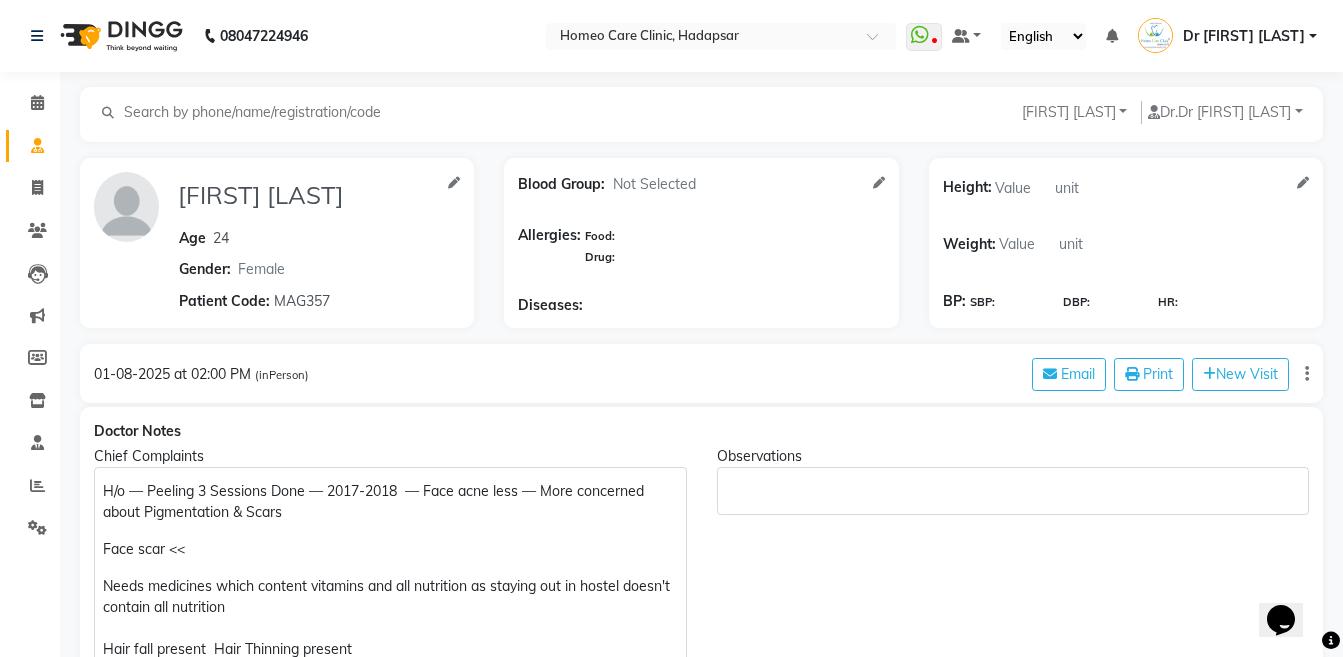 scroll, scrollTop: 0, scrollLeft: 0, axis: both 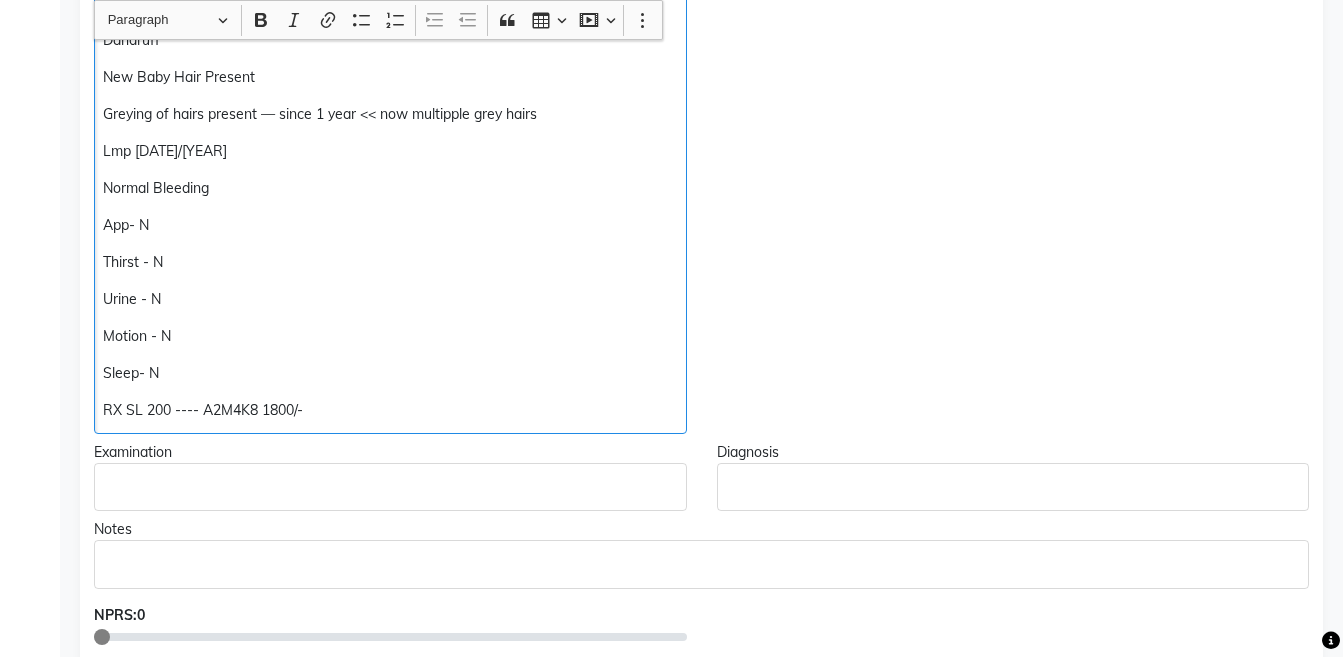 click on "Sleep- N" 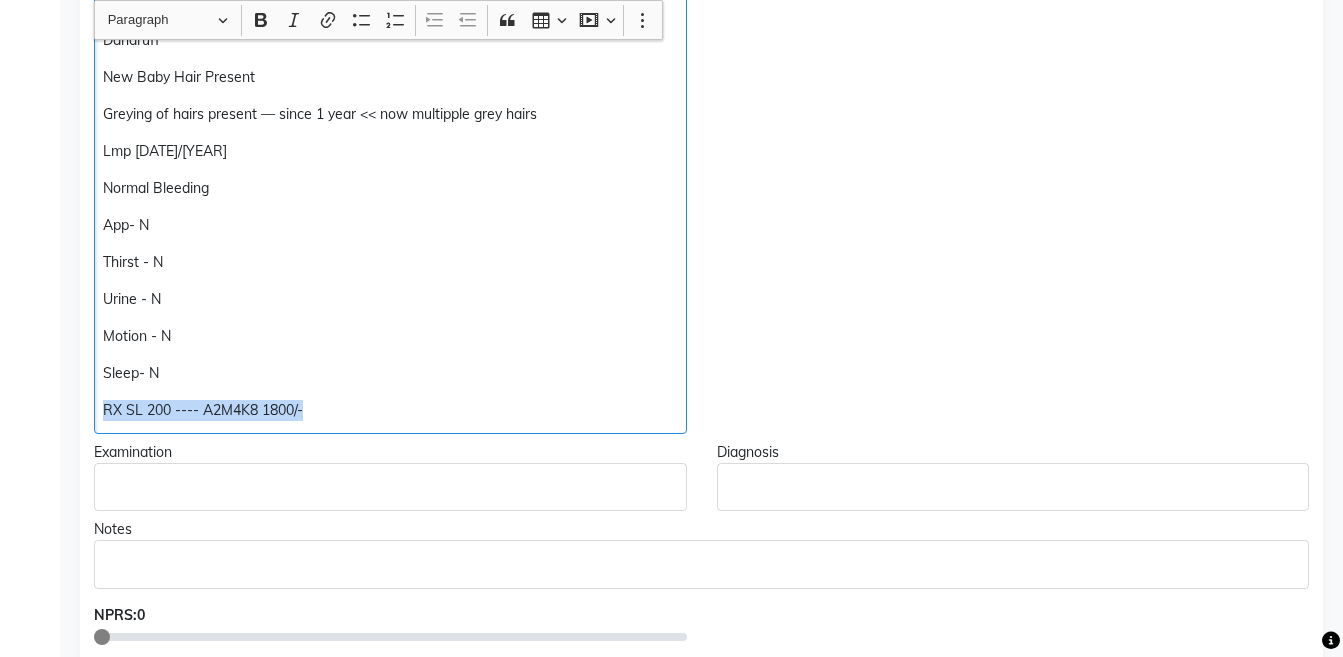 copy on "RX SL 200 ---- A2M4K8 1800/-" 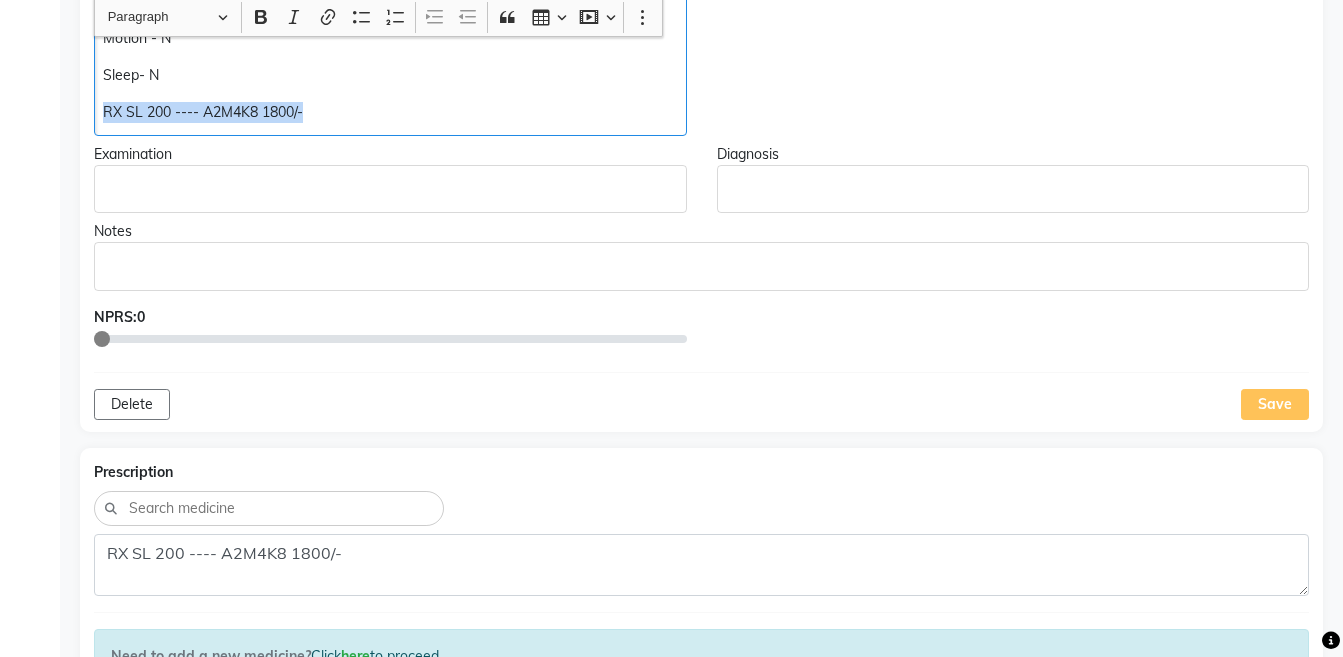 scroll, scrollTop: 975, scrollLeft: 0, axis: vertical 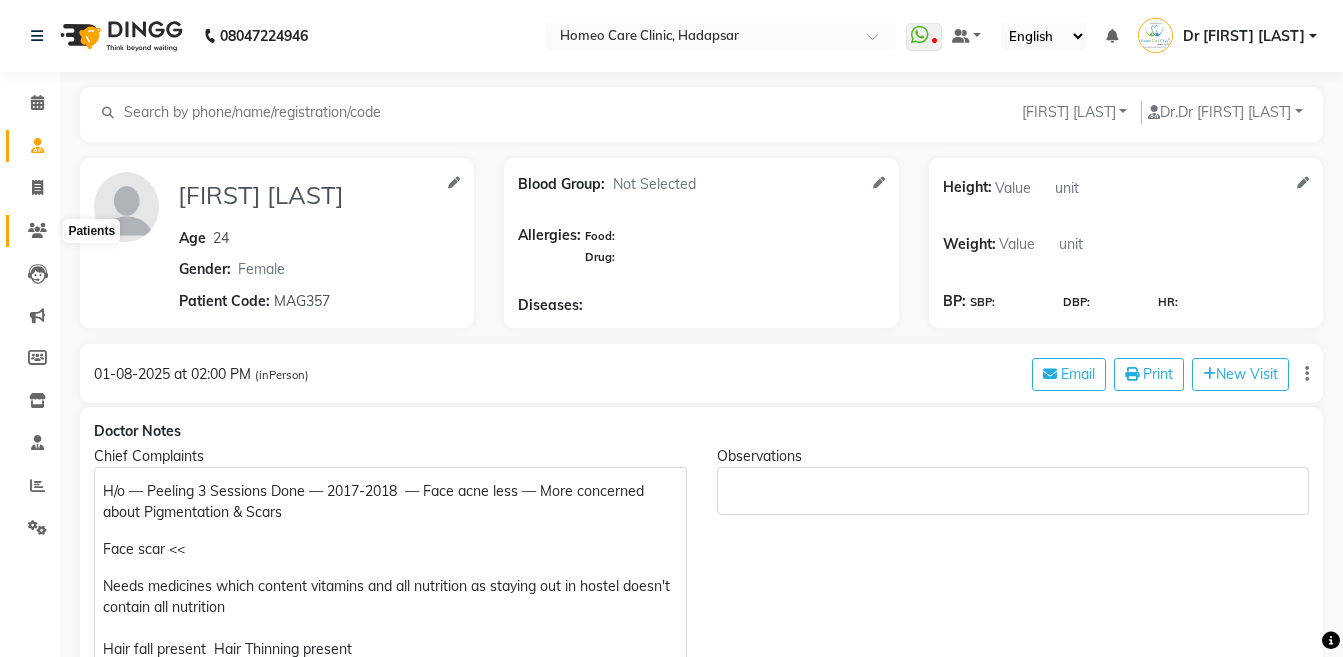 click 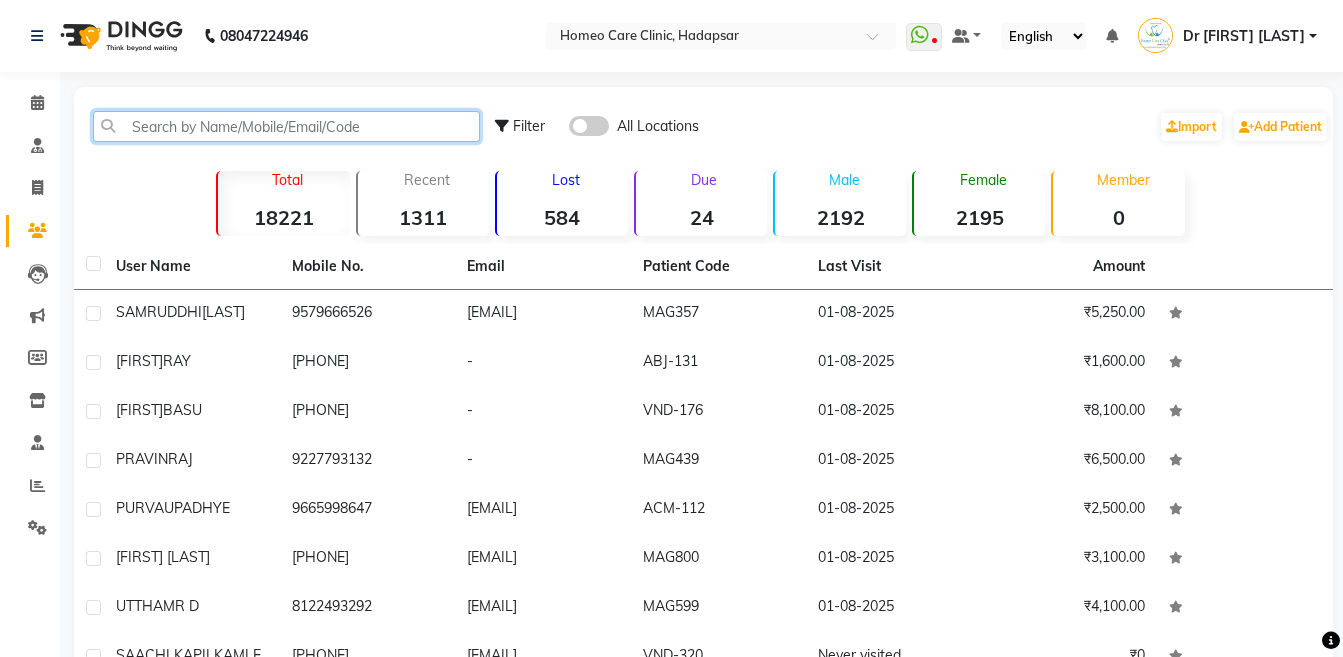 click 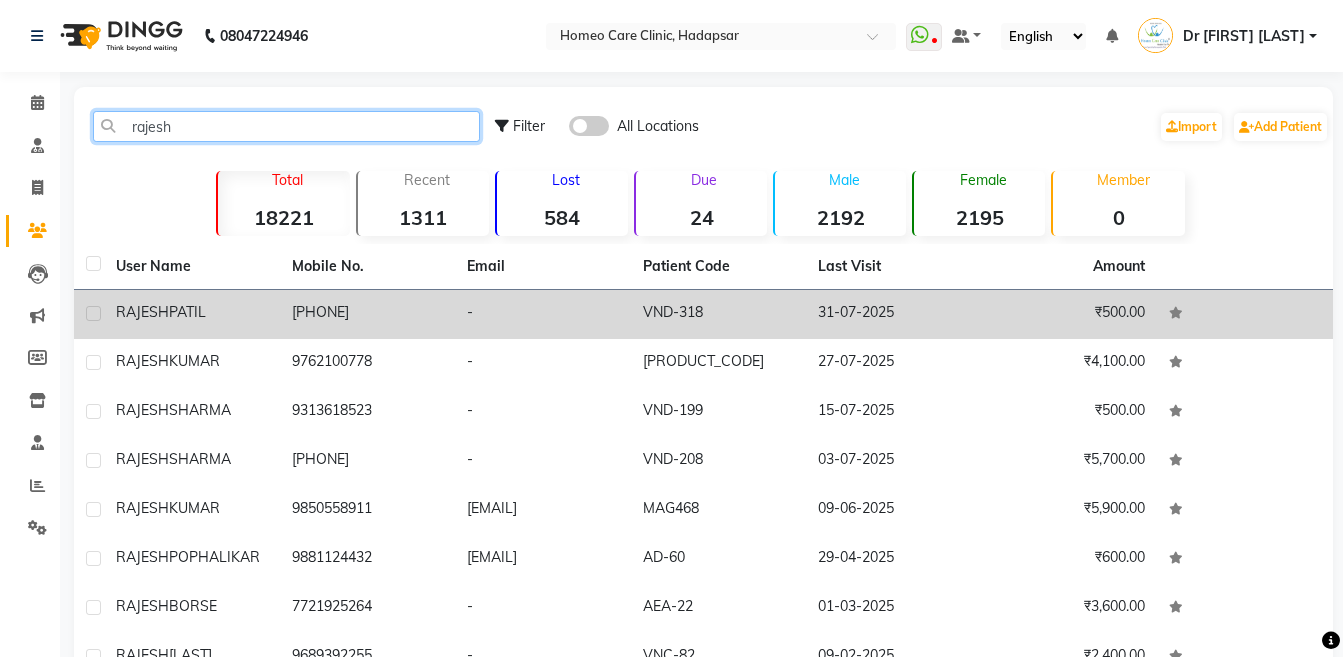 type on "rajesh" 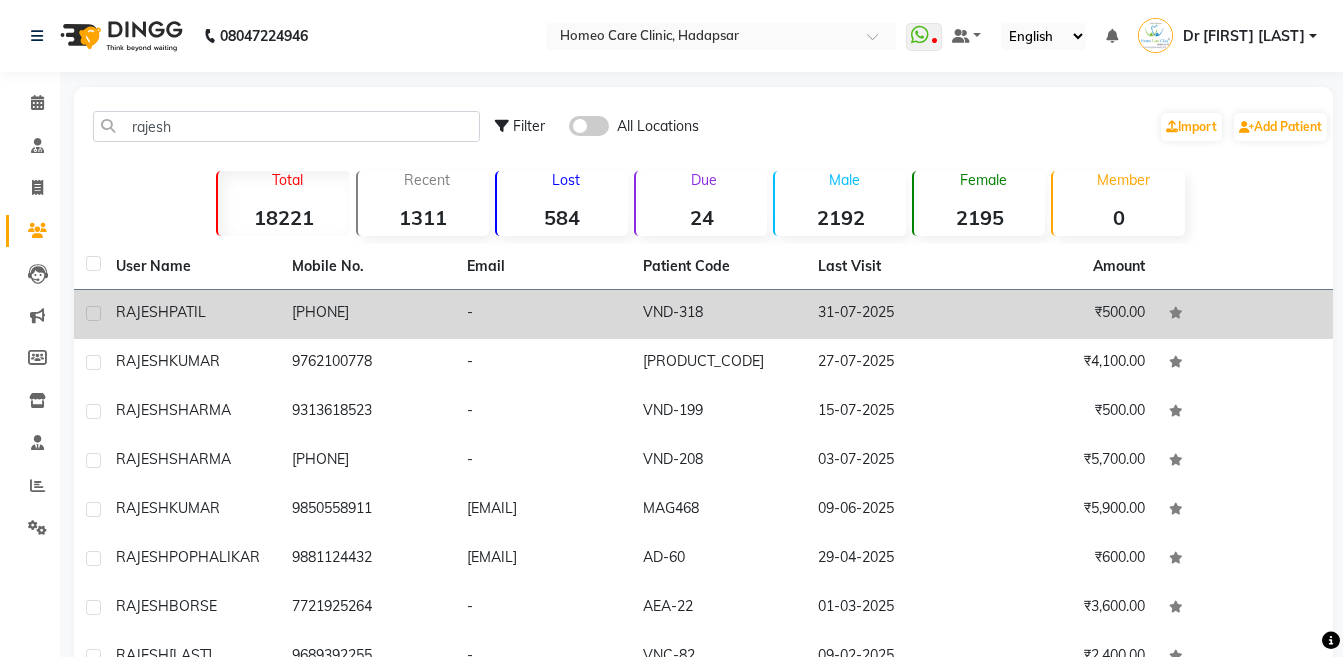 click on "[FIRST] [LAST]" 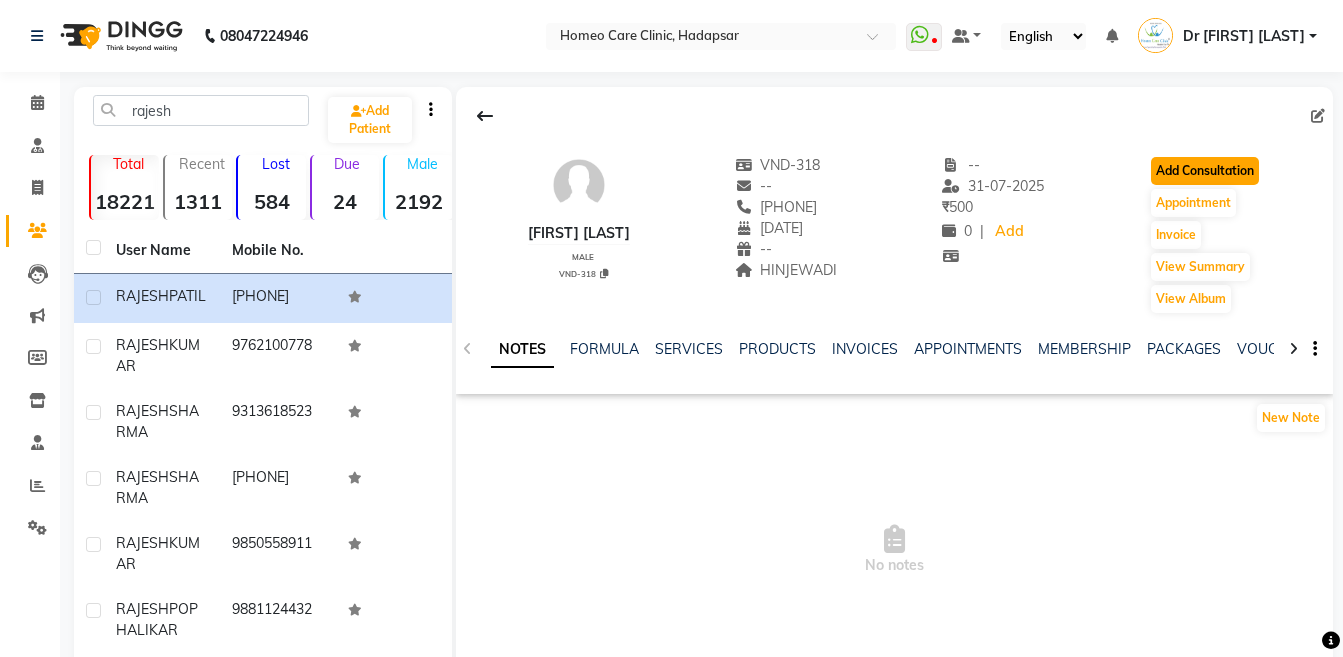 click on "Add Consultation" 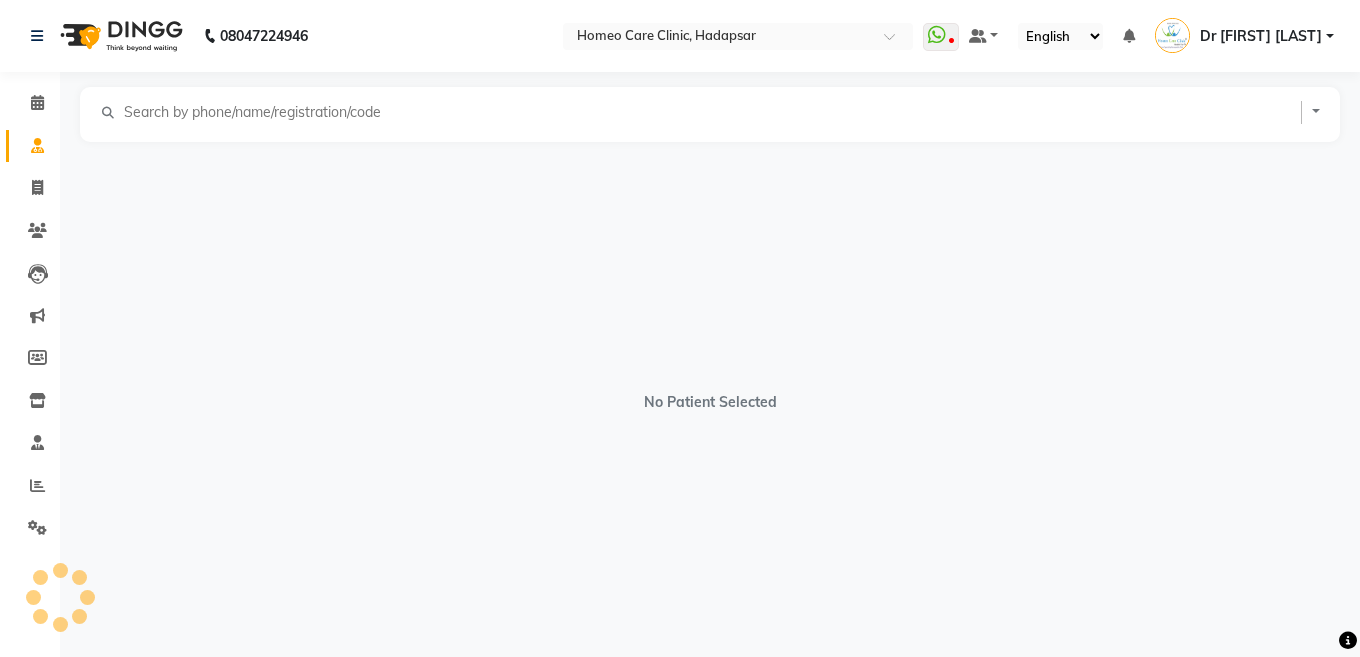 select on "male" 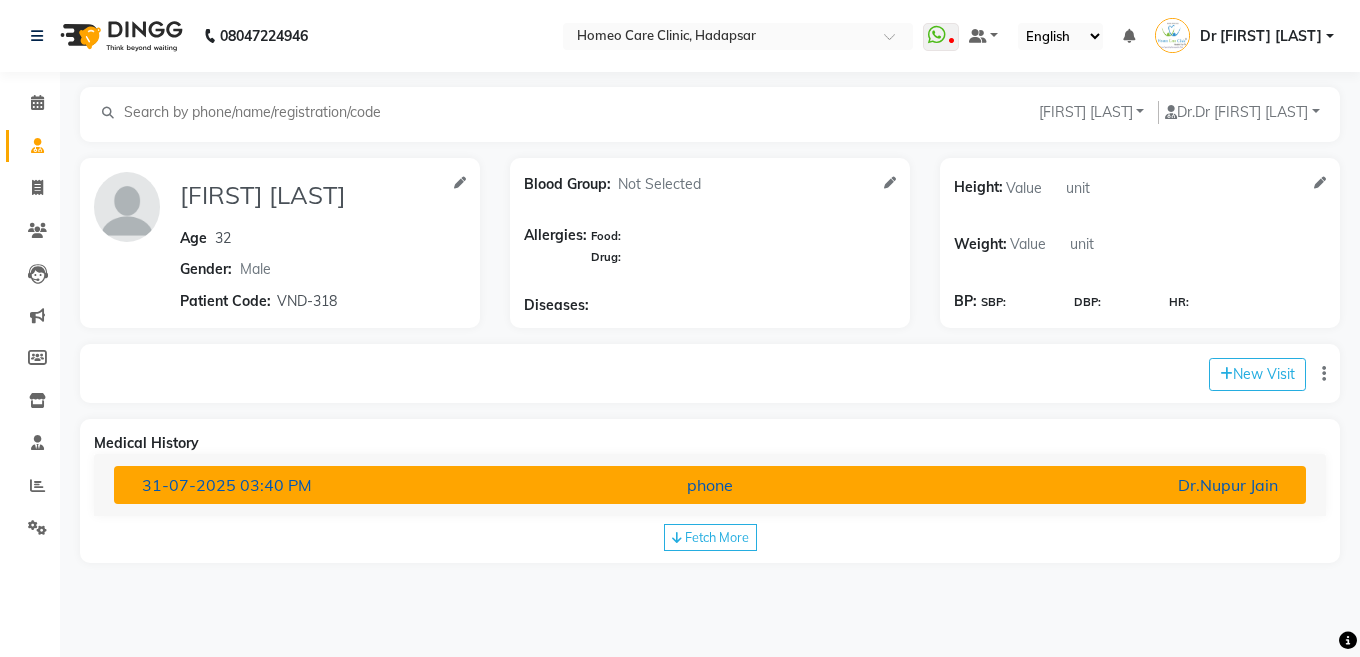 click on "[DATE] [TIME] [METHOD] Dr.[LAST]" at bounding box center (710, 485) 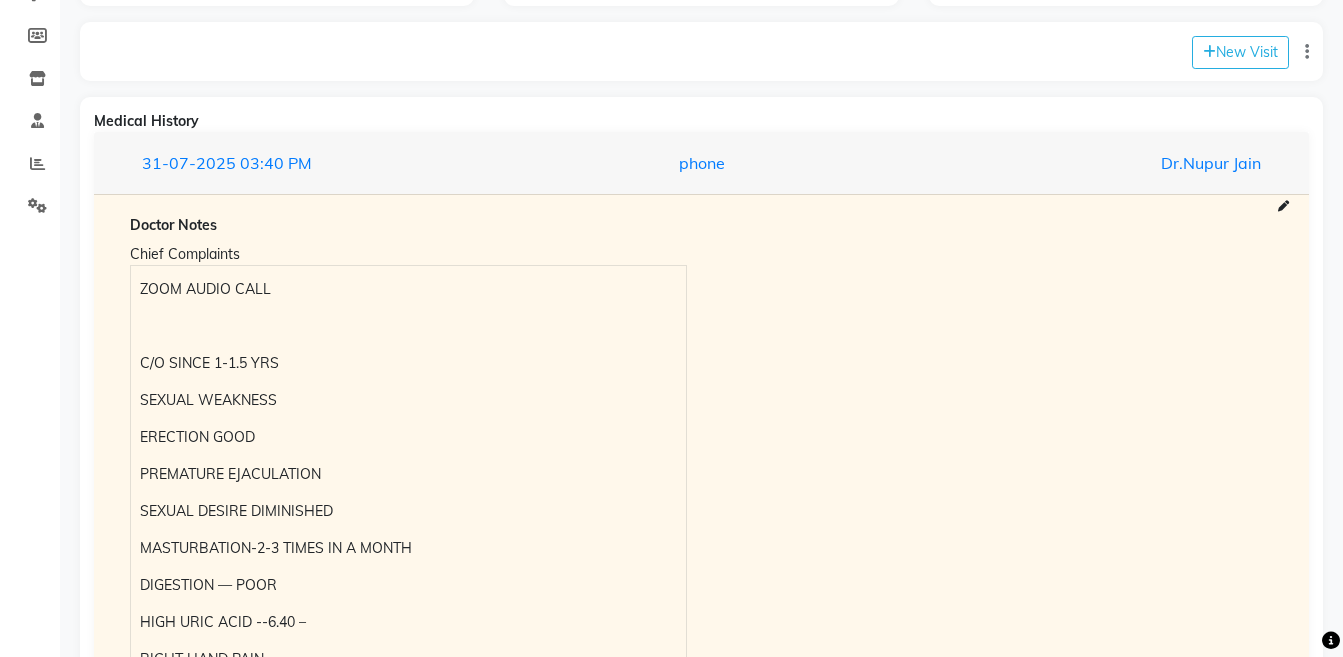 scroll, scrollTop: 362, scrollLeft: 0, axis: vertical 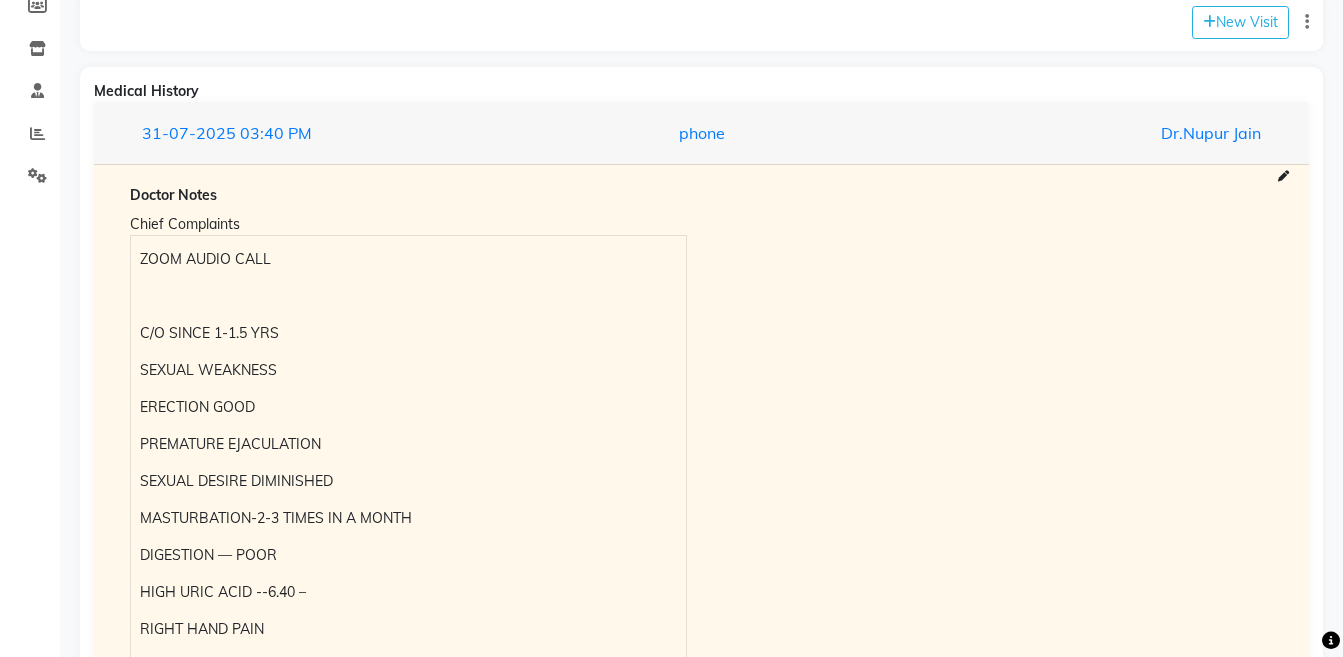 click on "ZOOM AUDIO CALL" at bounding box center (408, 259) 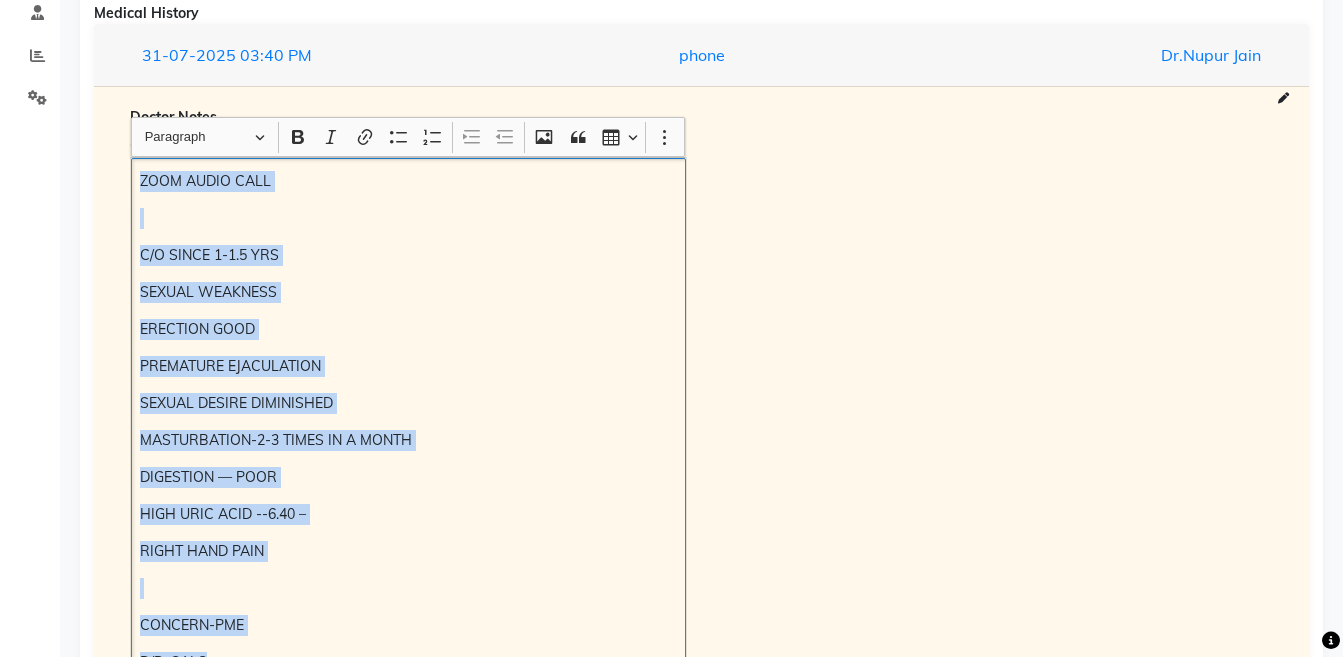 scroll, scrollTop: 445, scrollLeft: 0, axis: vertical 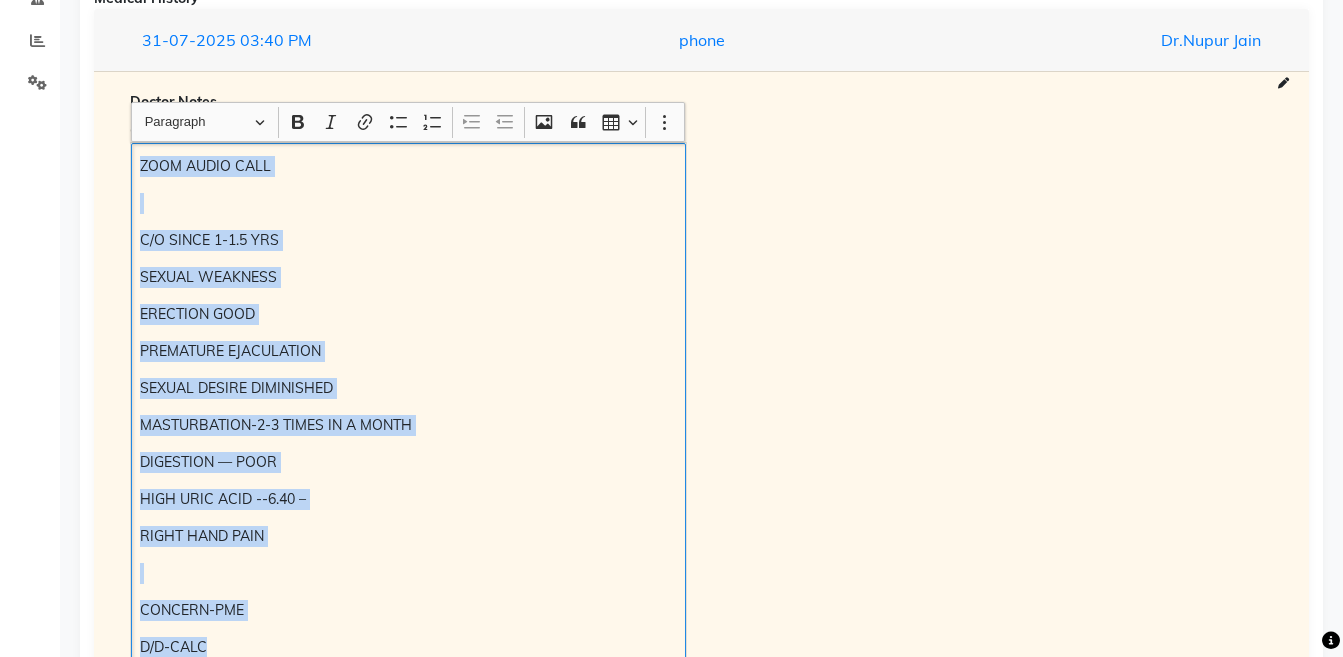 copy on "[METHOD] [METHOD] C/O SINCE [DURATION] SEXUAL WEAKNESS ERECTION GOOD PREMATURE EJACULATION SEXUAL DESIRE DIMINISHED MASTURBATION-[QUANTITY] TIMES IN A MONTH DIGESTION — POOR HIGH URIC ACID --[VALUE] –  RIGHT HAND PAIN CONCERN-PME D/D-CALC" 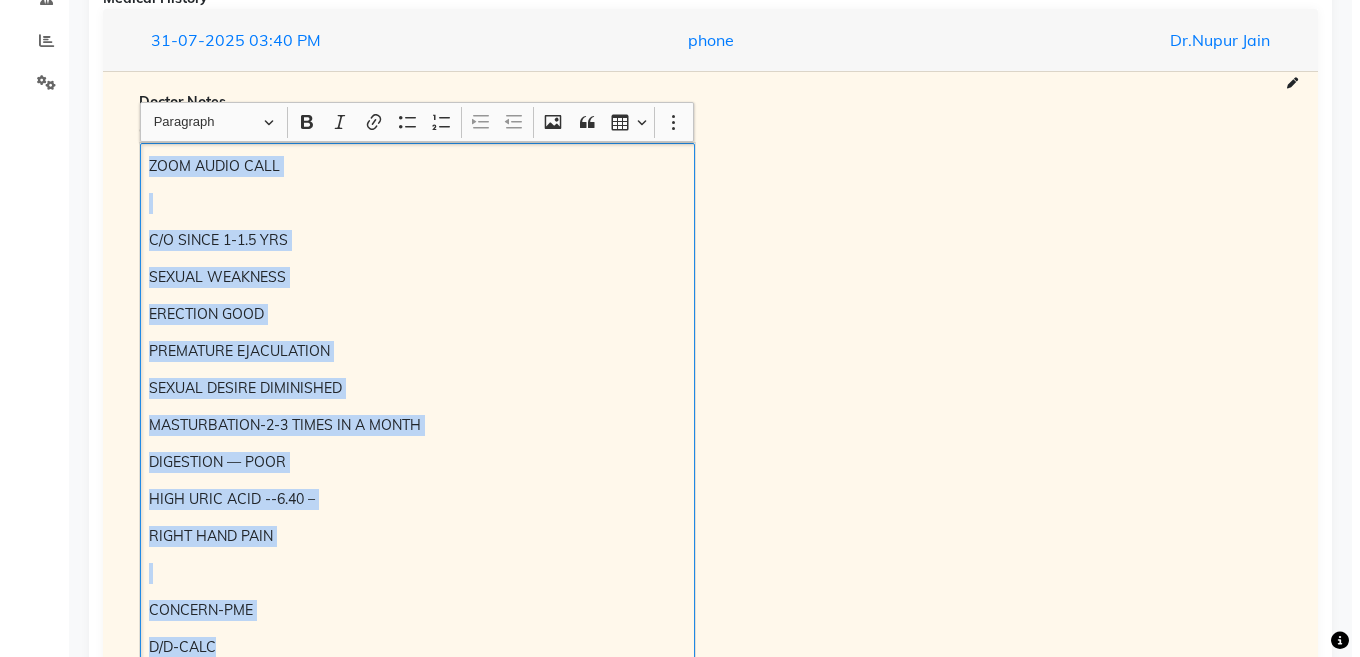scroll, scrollTop: 252, scrollLeft: 0, axis: vertical 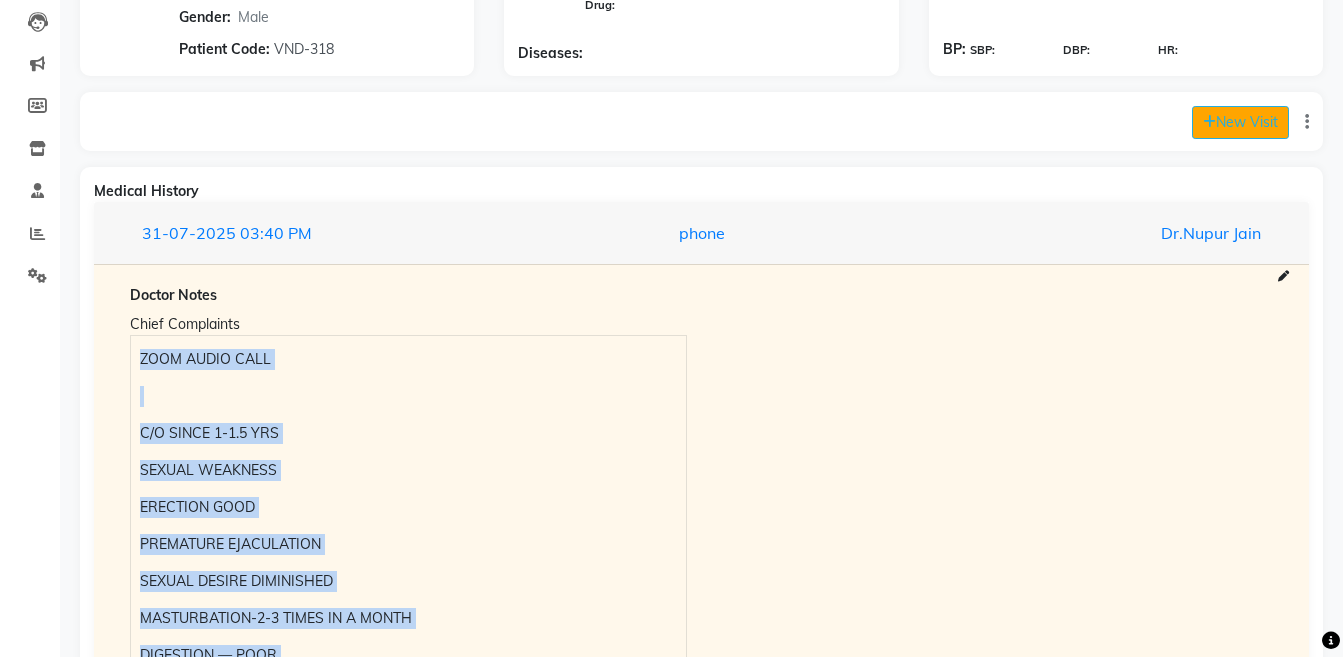 click on "New Visit" 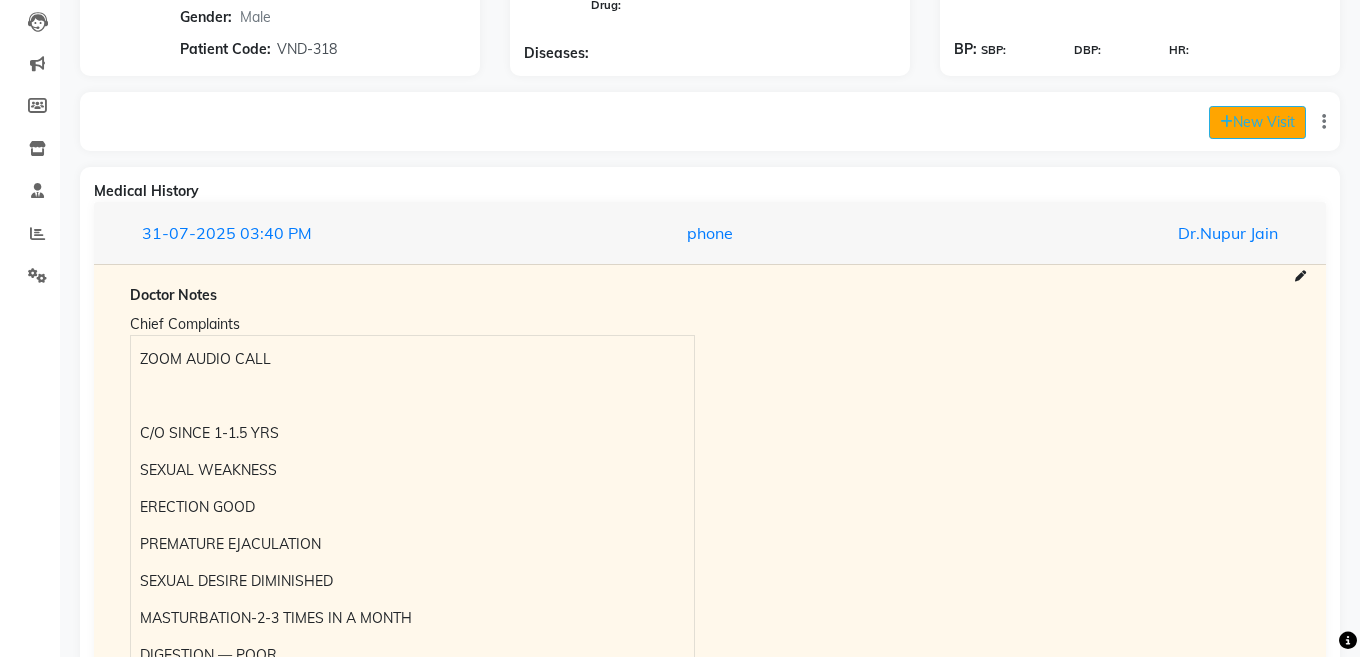 select on "915" 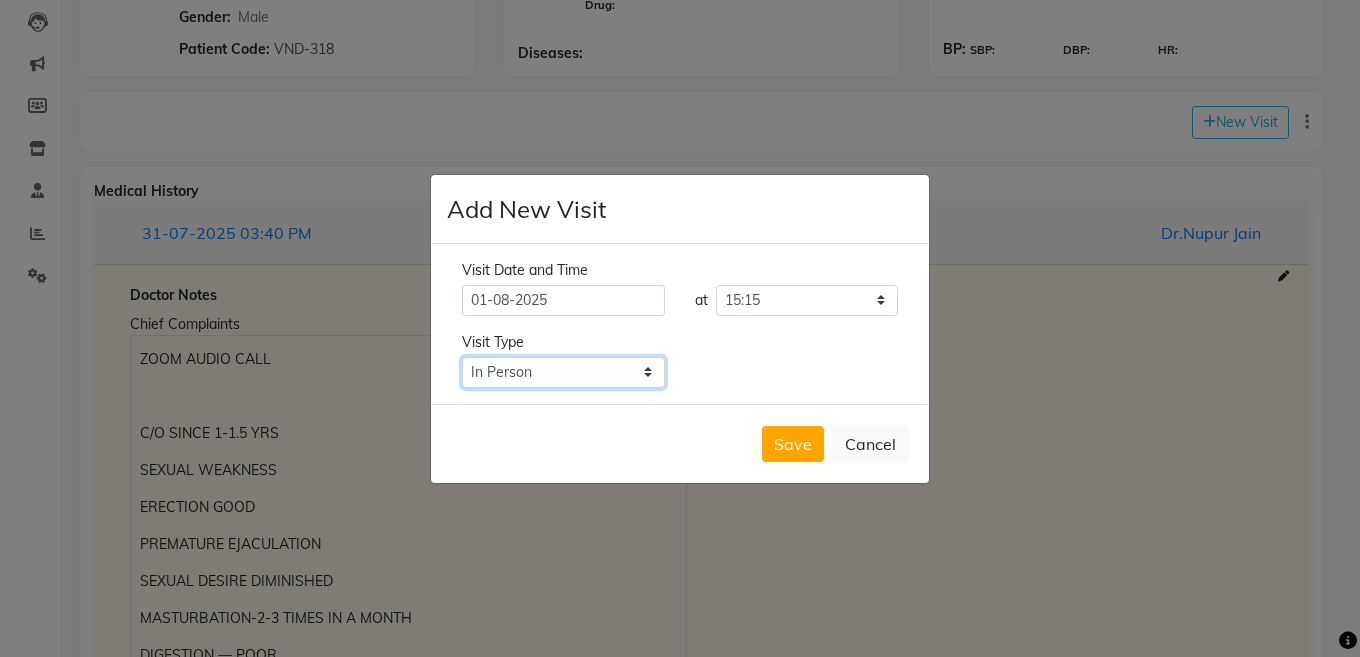 click on "Select Type In Person Video Phone Chat" 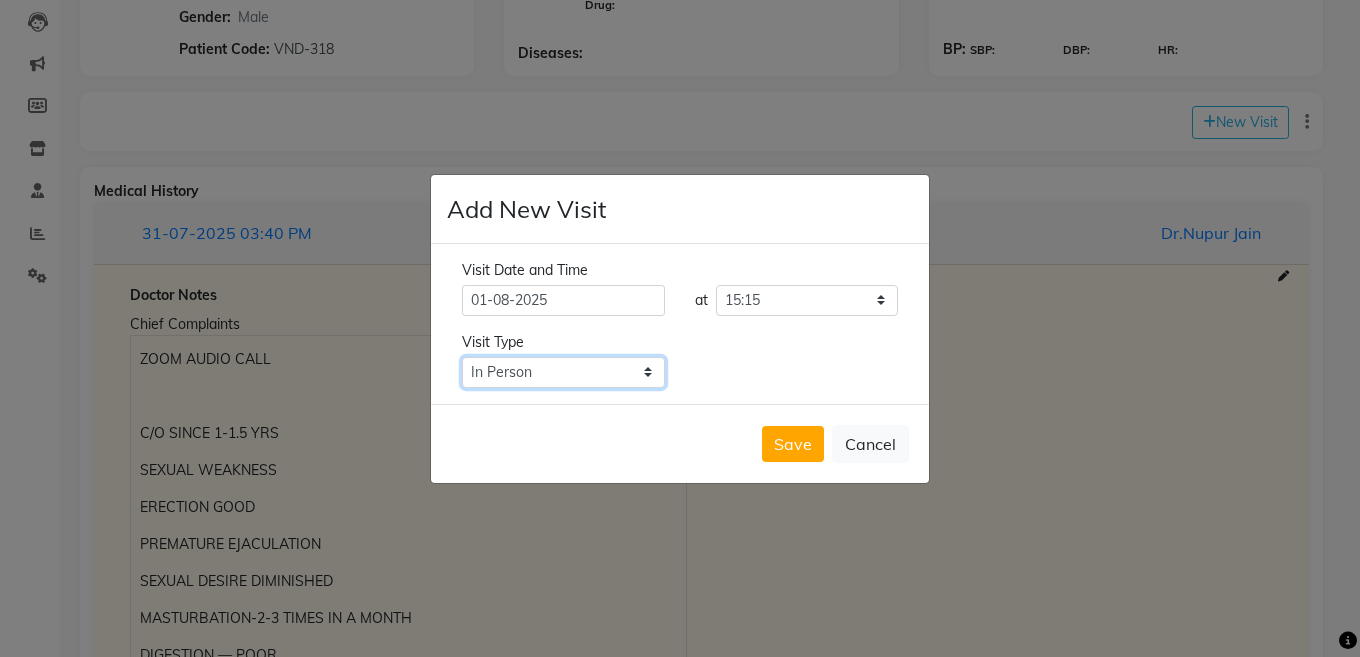 select on "phone" 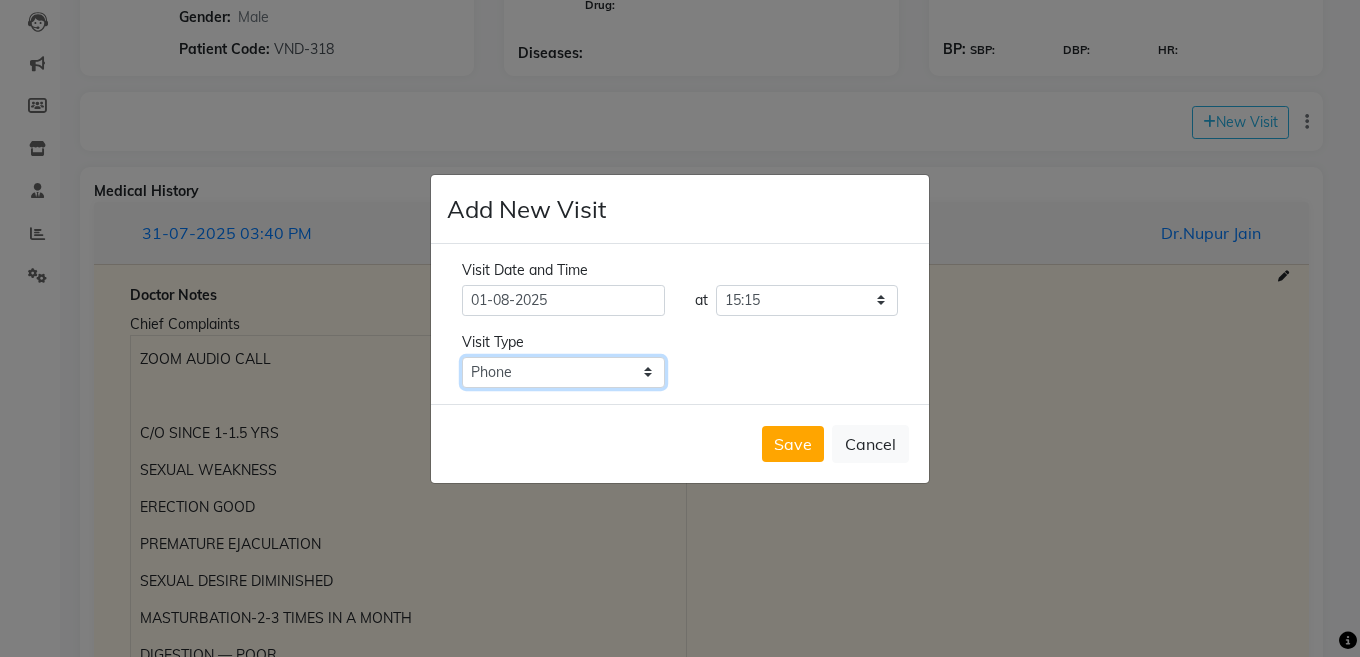 click on "Select Type In Person Video Phone Chat" 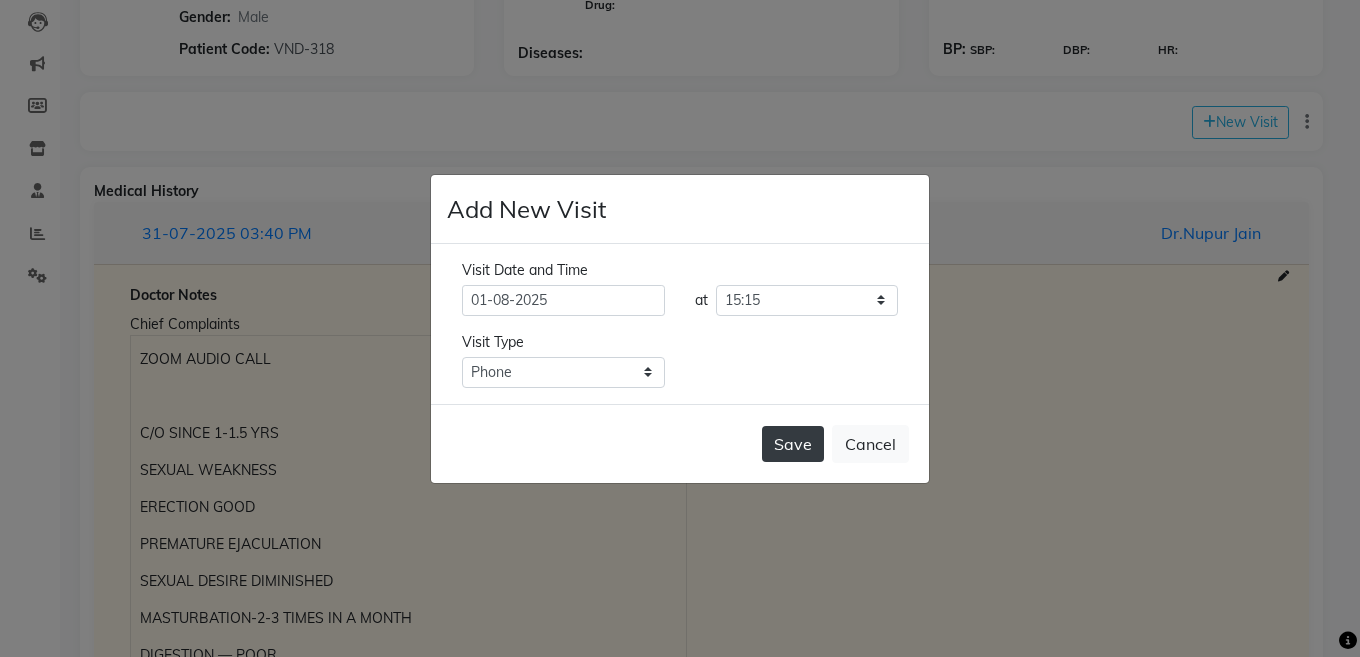 click on "Save" 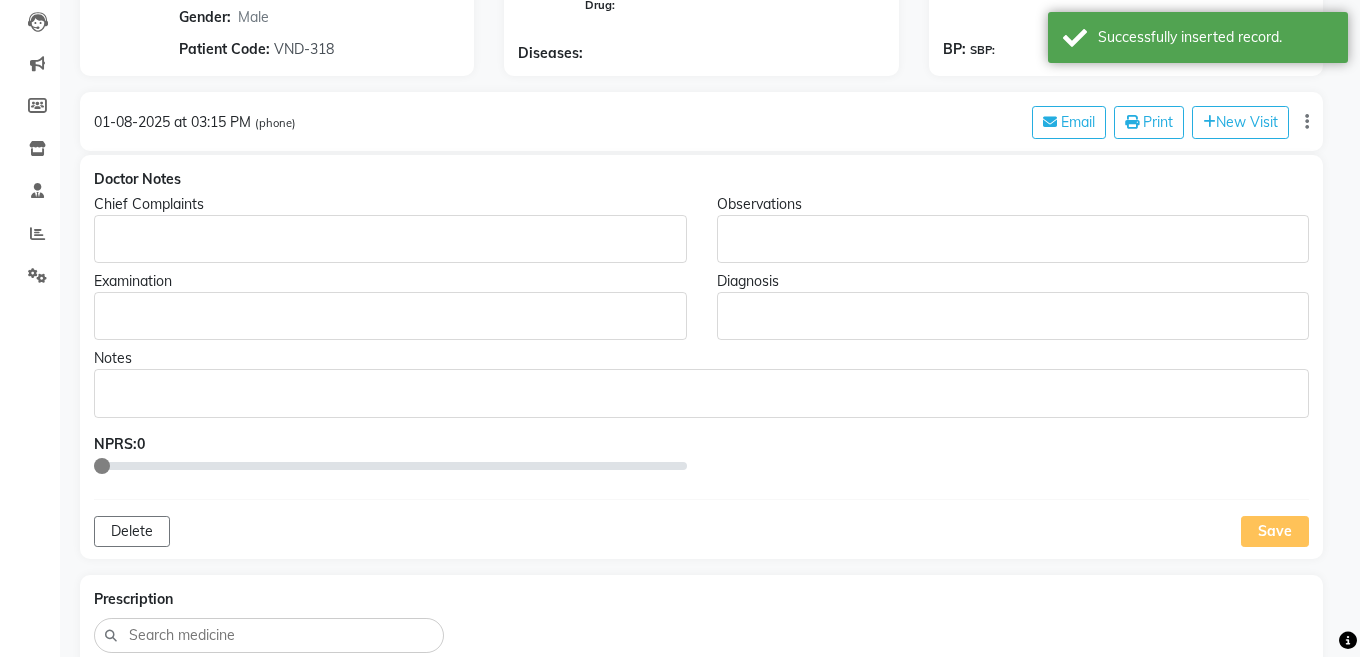 type on "[FIRST] [LAST]" 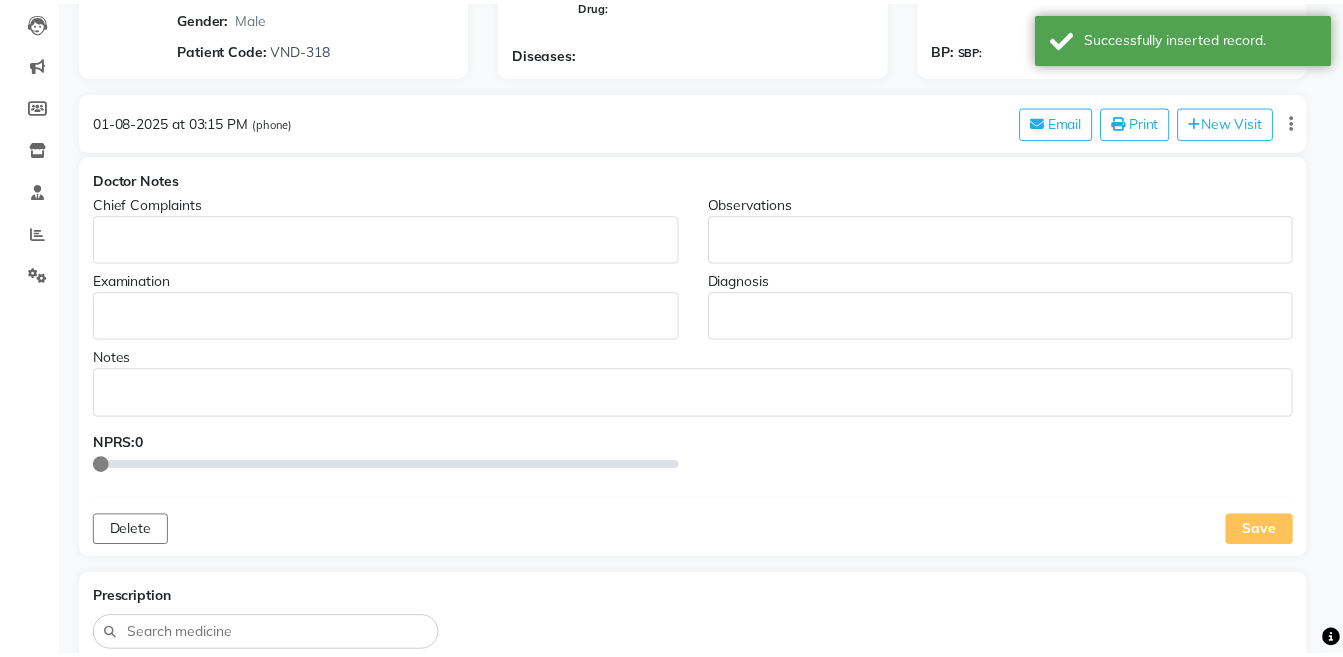 scroll, scrollTop: 0, scrollLeft: 0, axis: both 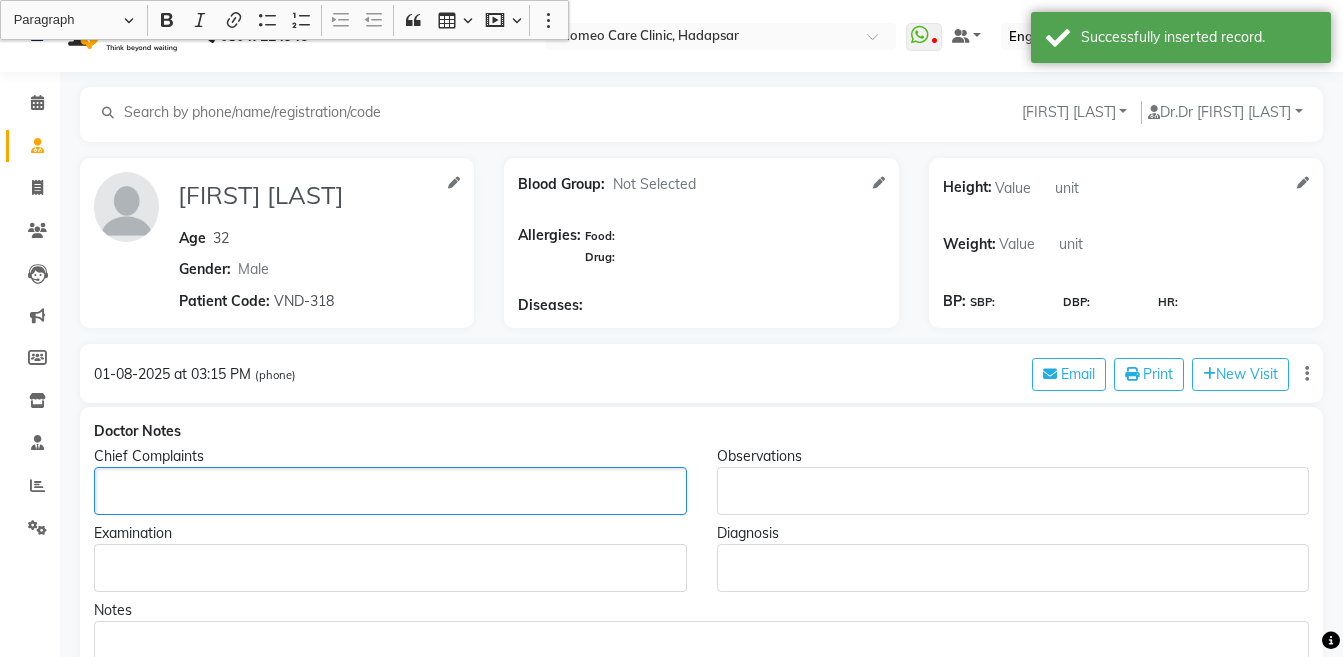 click 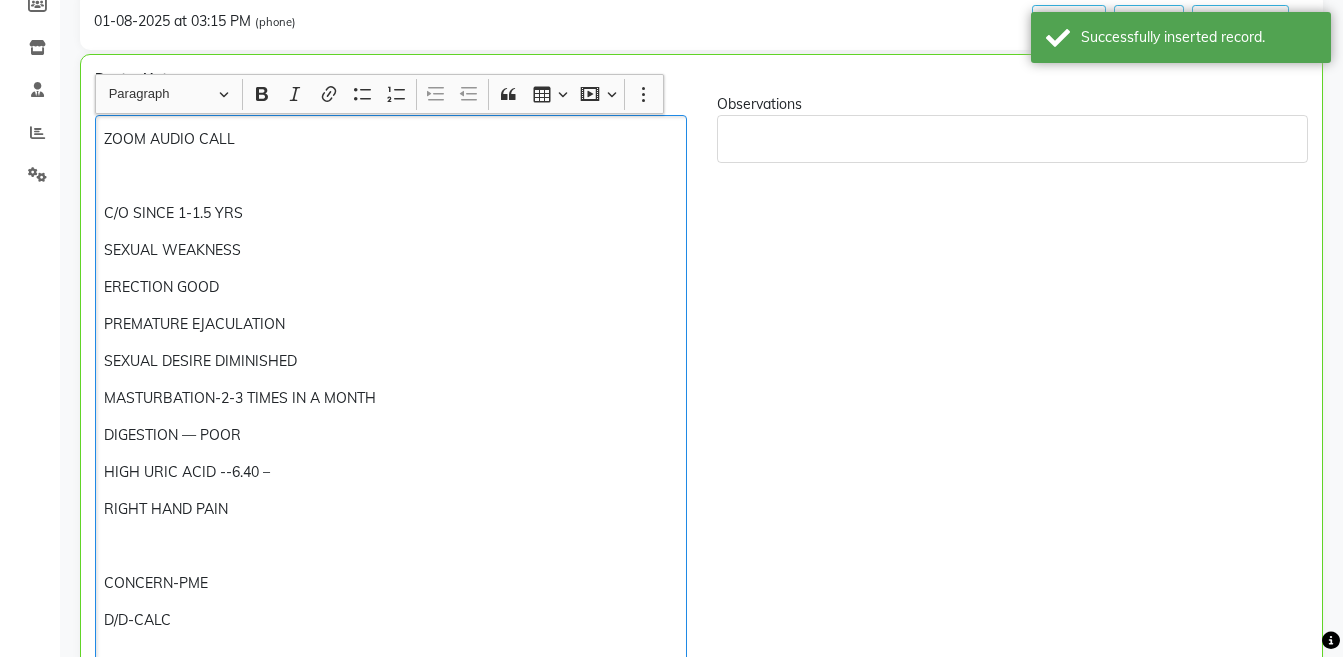 scroll, scrollTop: 384, scrollLeft: 0, axis: vertical 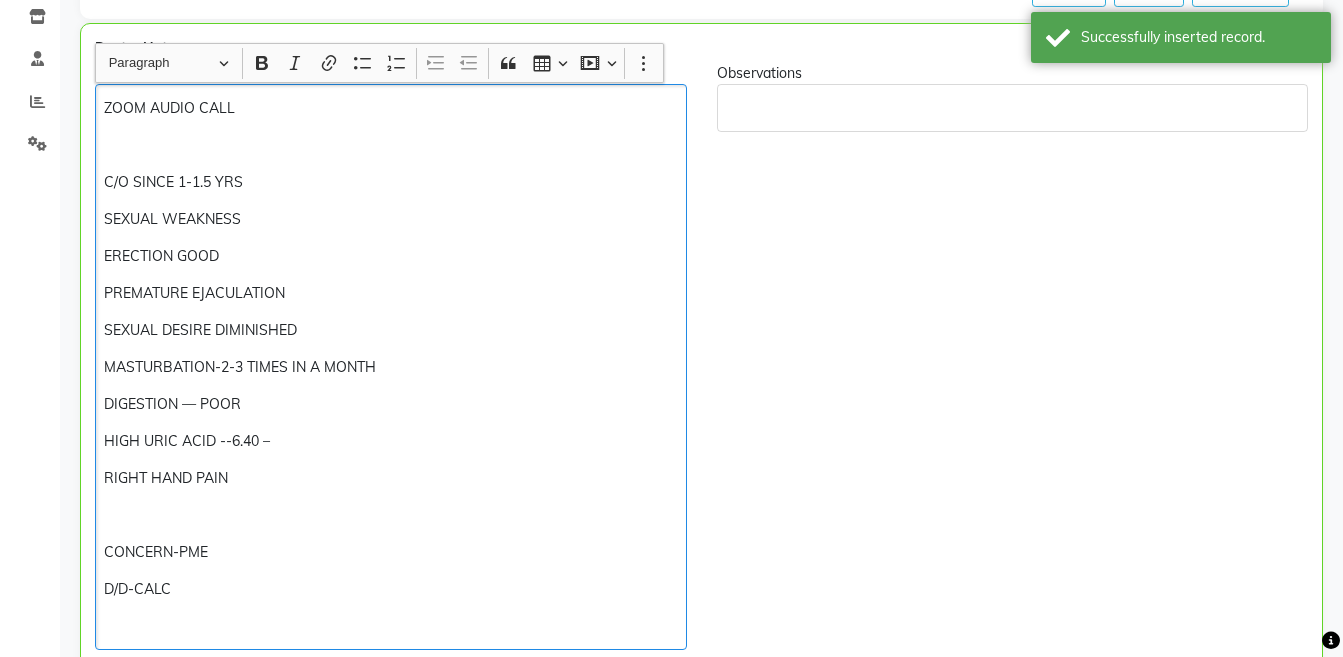 type 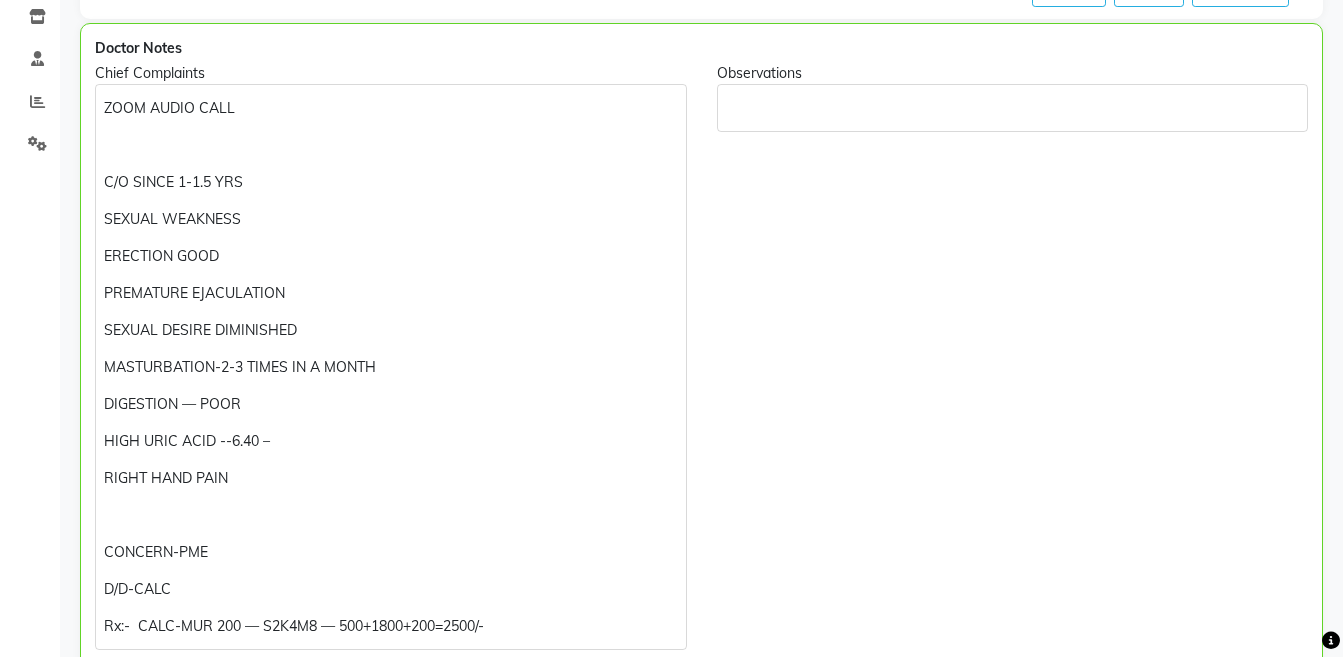 click on "Observations" 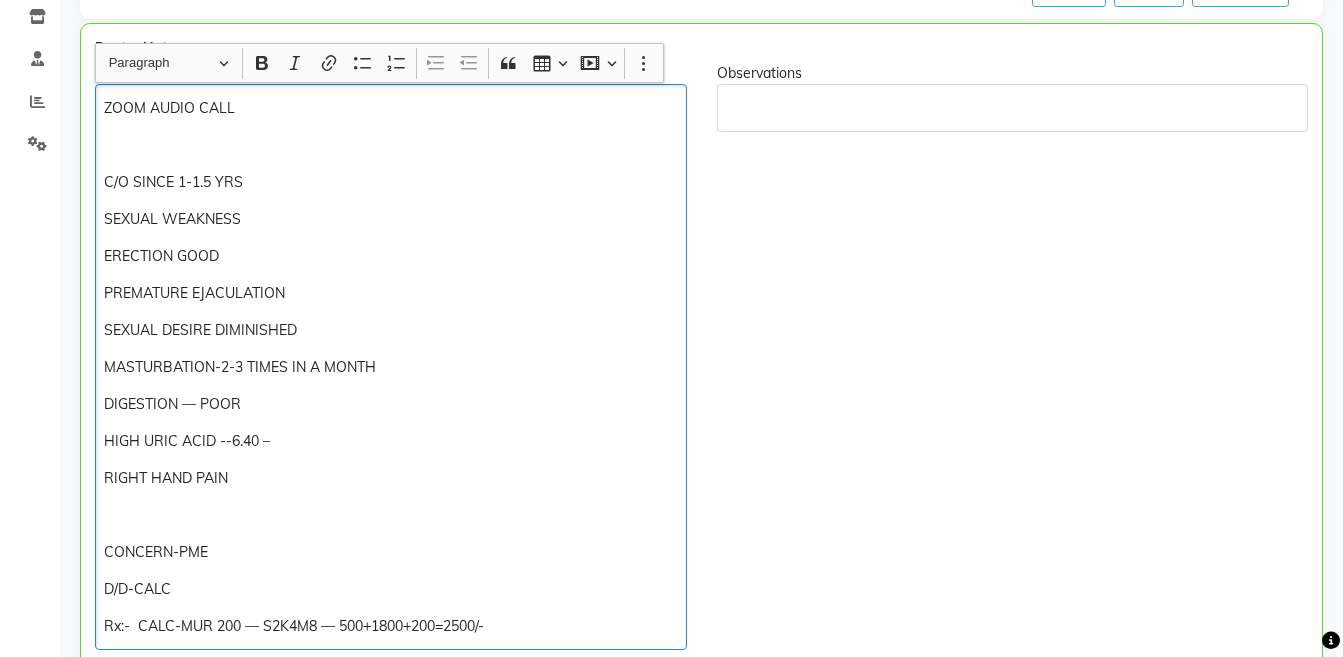 click on "Rx:-  CALC-MUR 200 — S2K4M8 — 500+1800+200=2500/-" 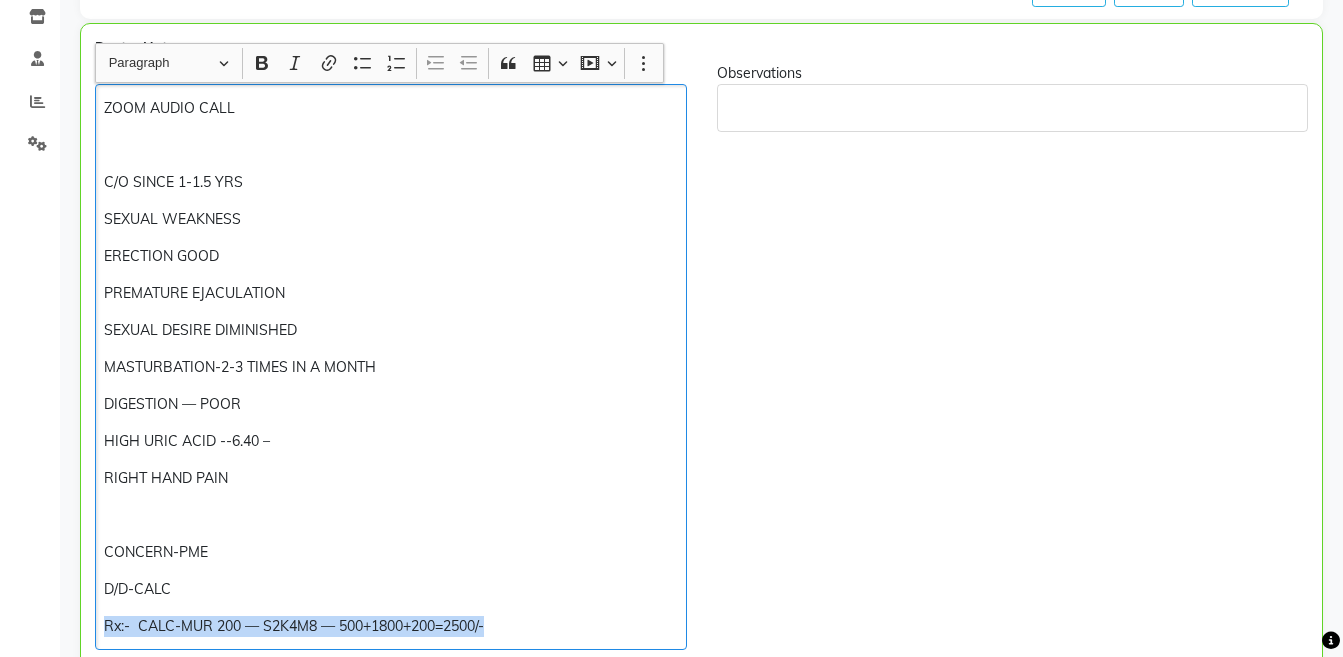 copy on "Rx:-  CALC-MUR 200 — S2K4M8 — 500+1800+200=2500/-" 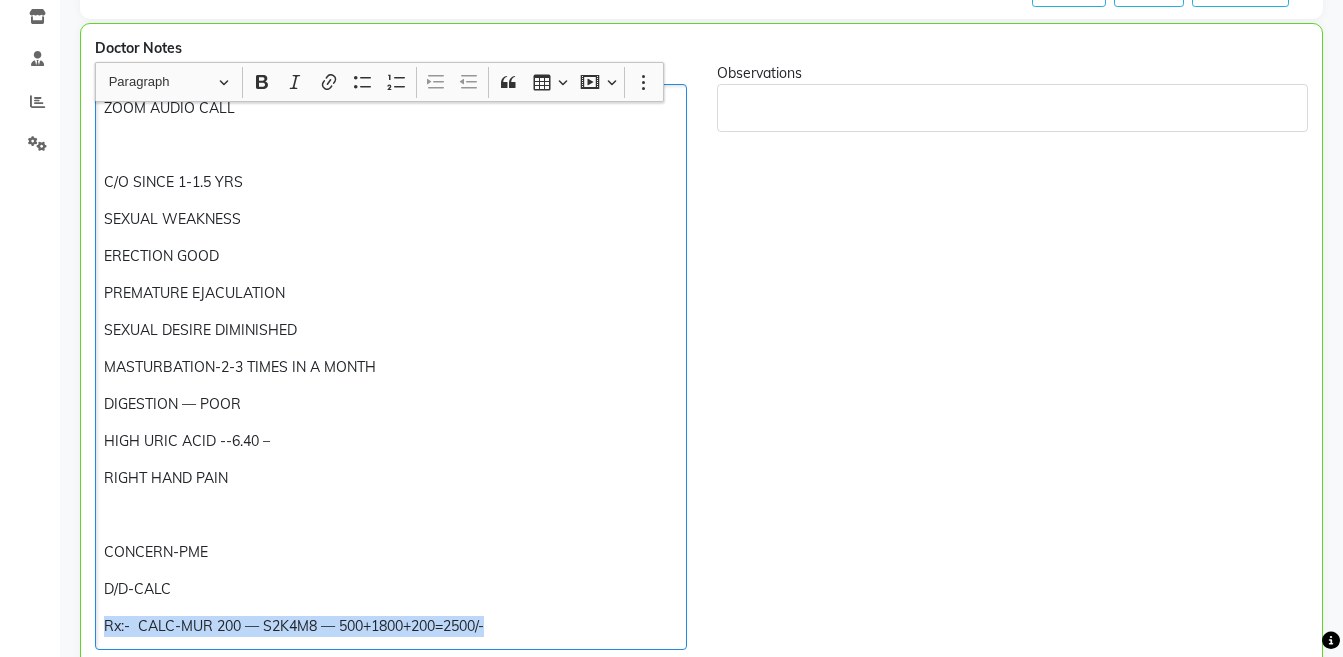 scroll, scrollTop: 764, scrollLeft: 0, axis: vertical 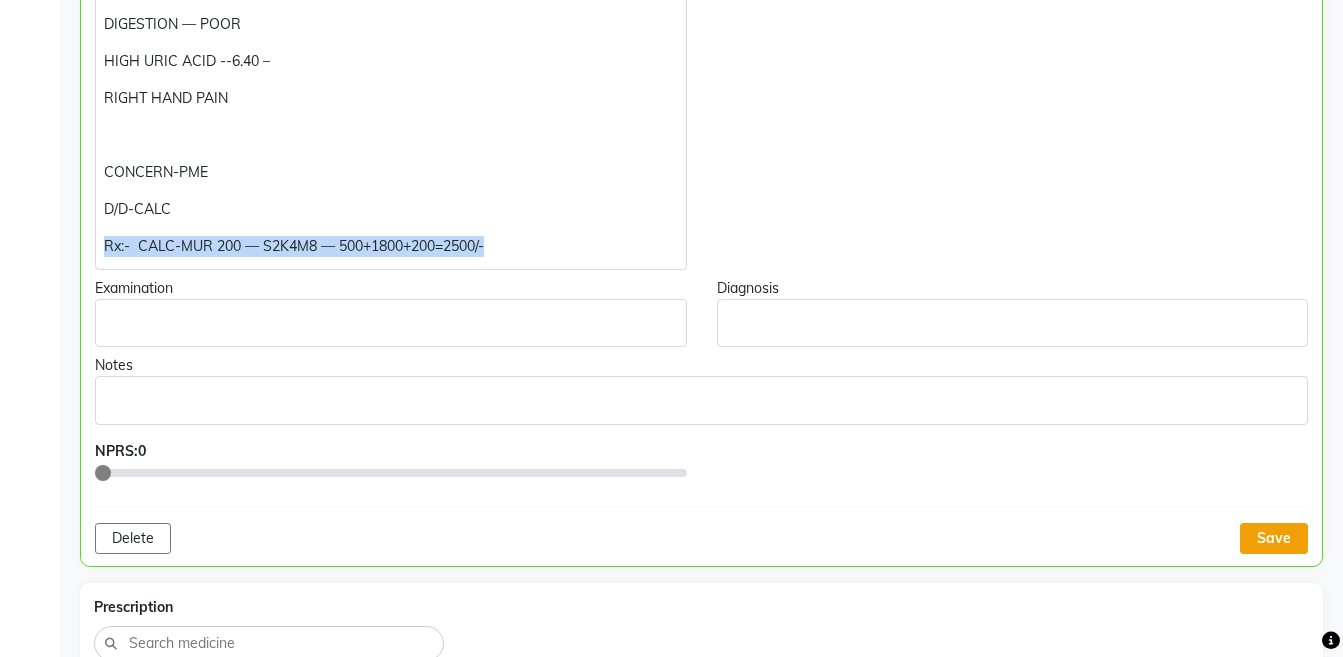 click on "Save" 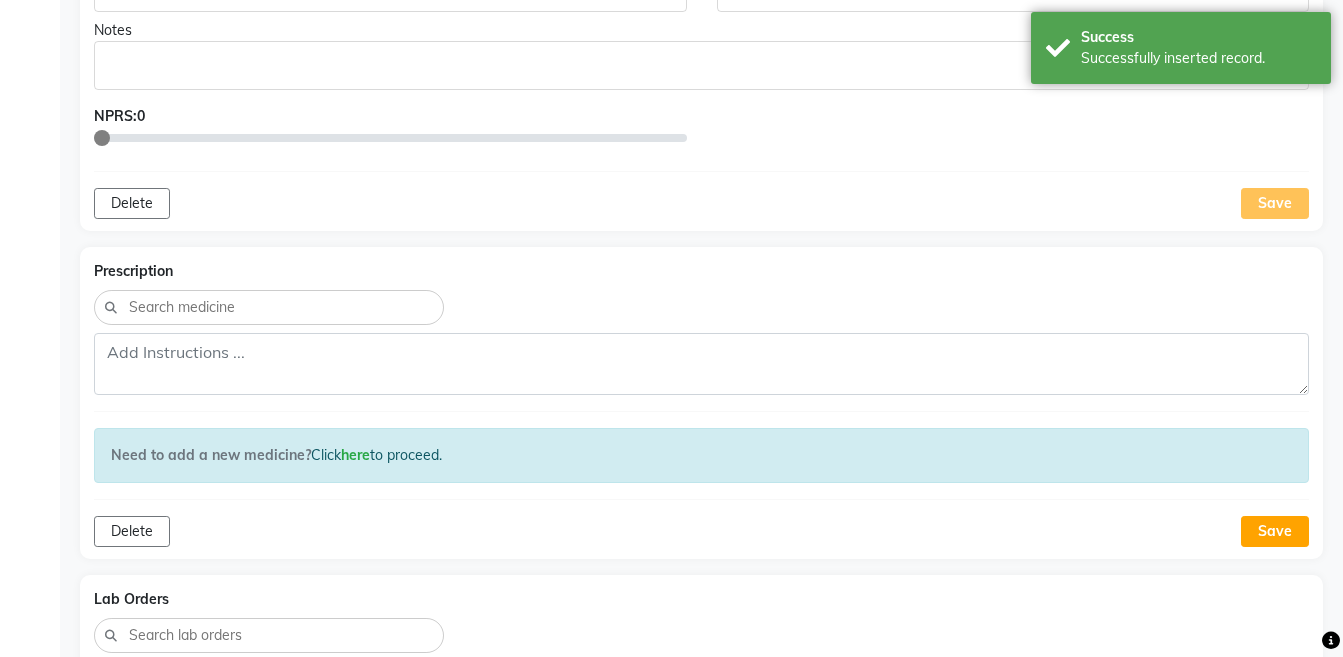 scroll, scrollTop: 1208, scrollLeft: 0, axis: vertical 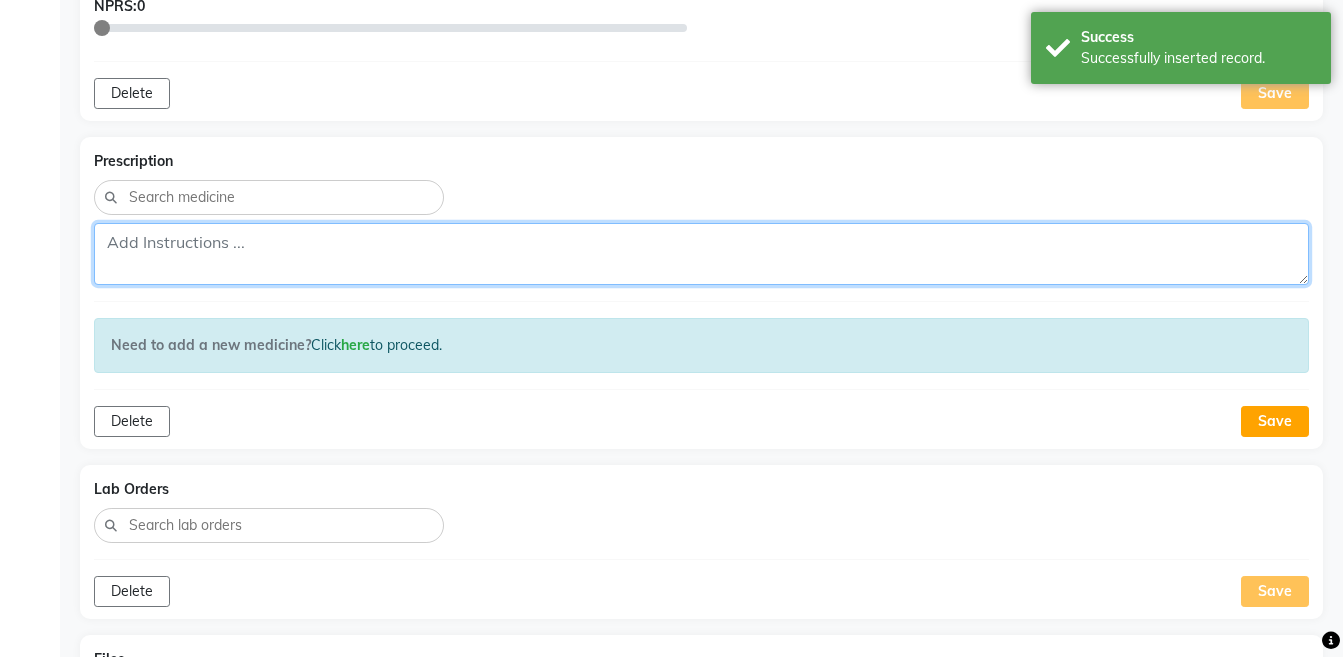 click 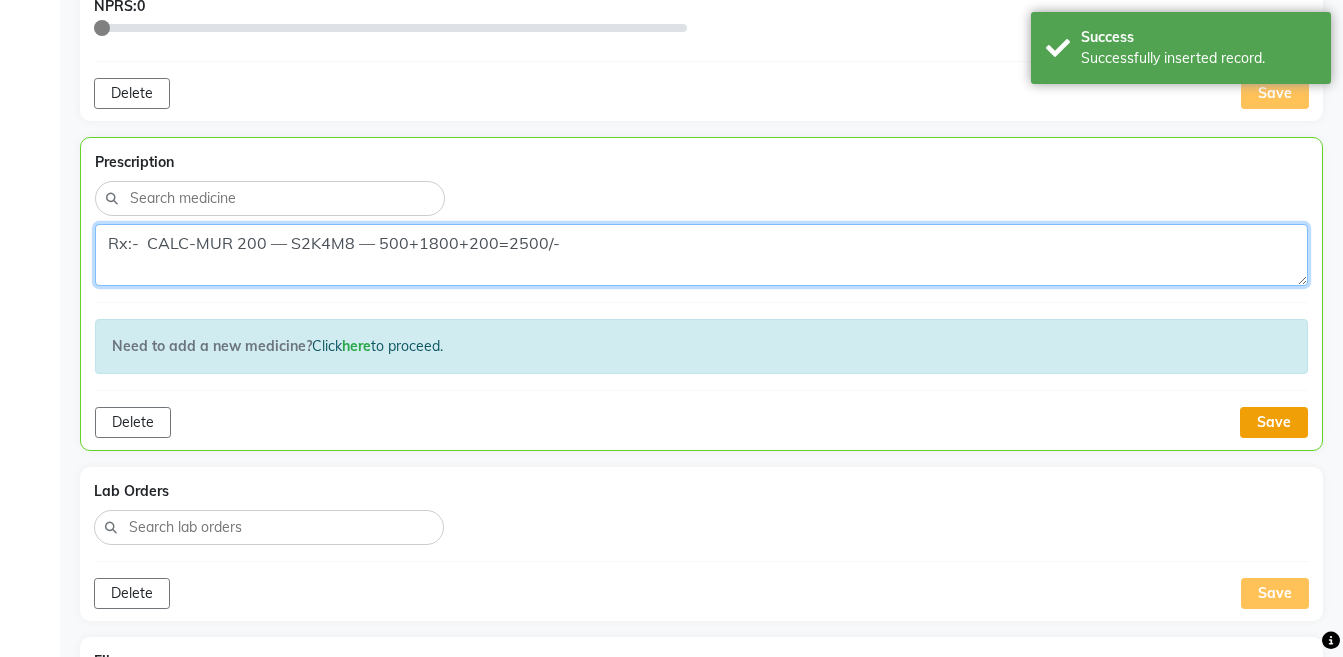 type on "Rx:-  CALC-MUR 200 — S2K4M8 — 500+1800+200=2500/-" 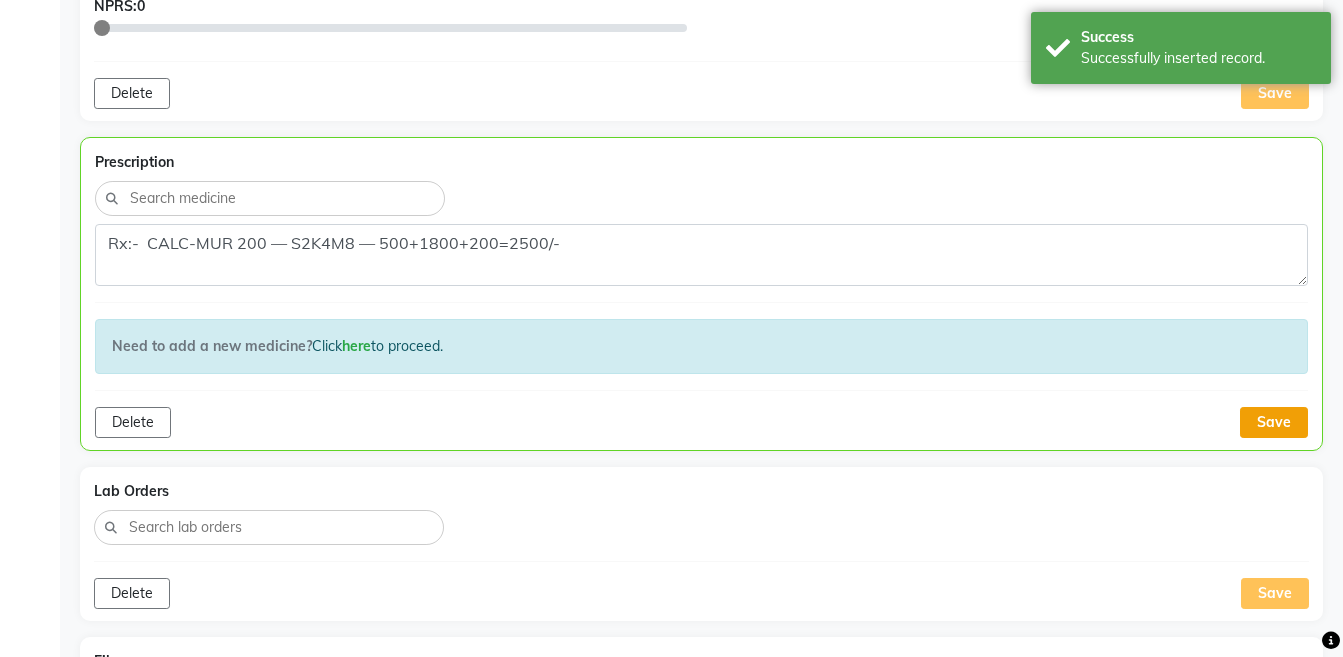 click on "Save" 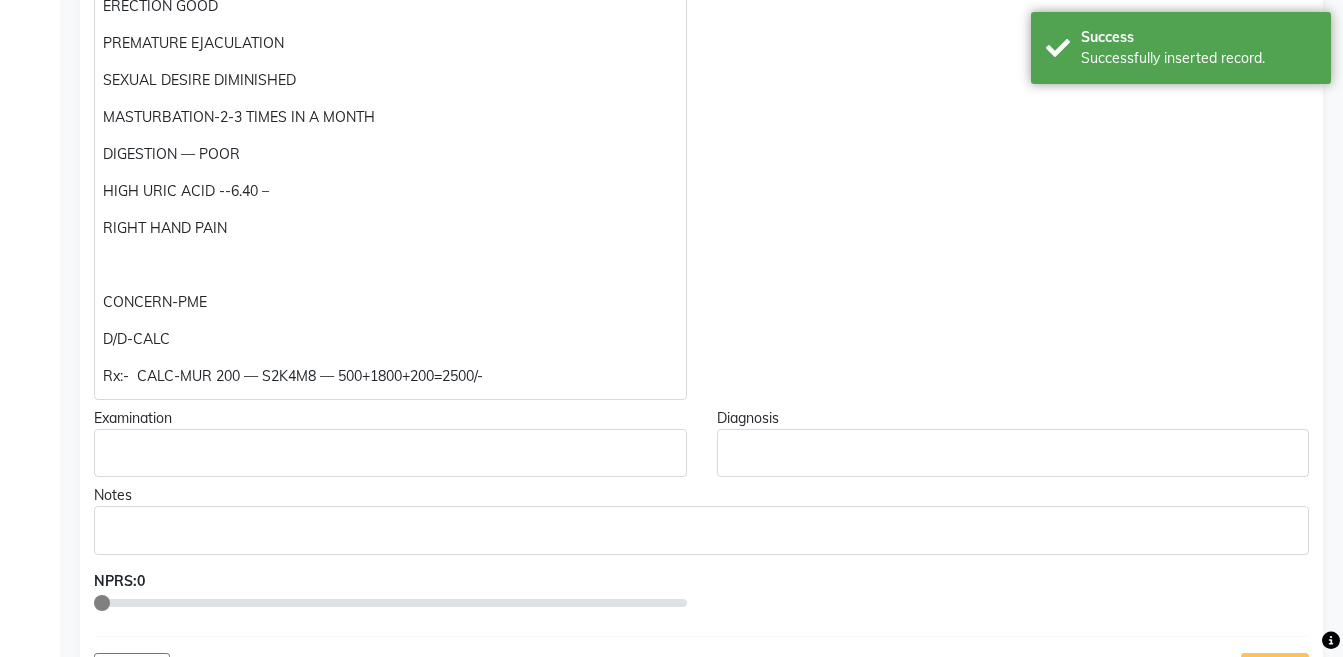 scroll, scrollTop: 58, scrollLeft: 0, axis: vertical 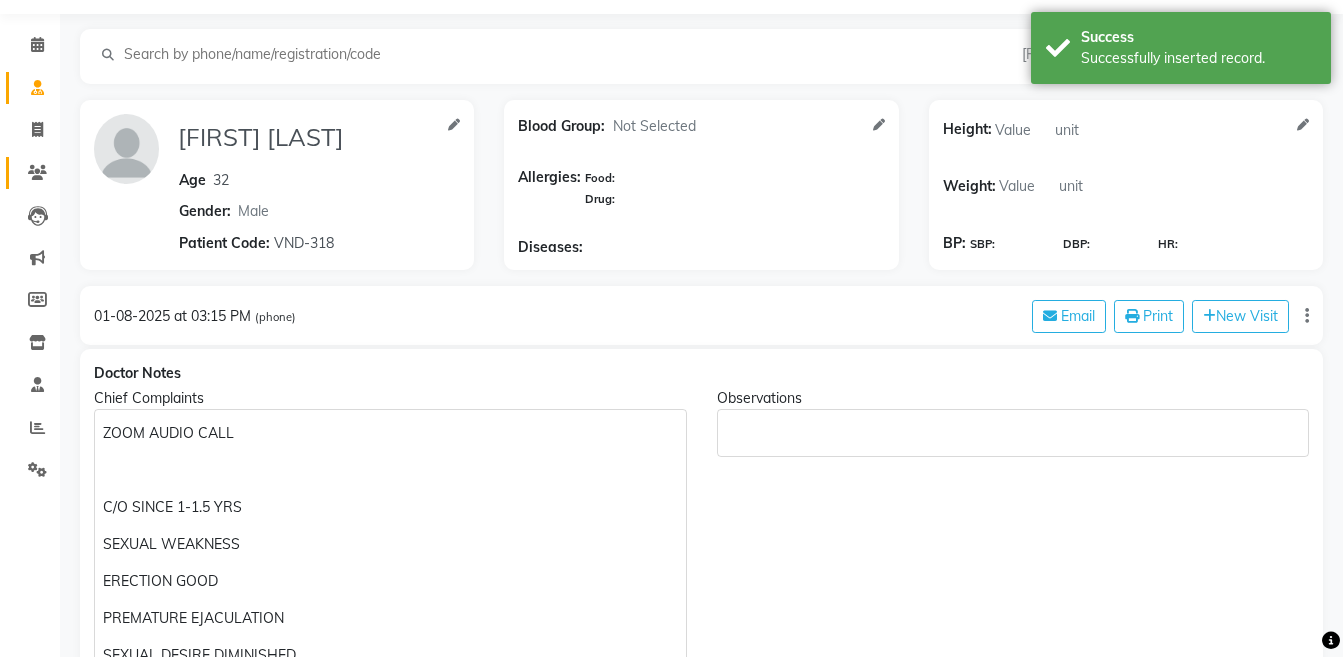 click on "Patients" 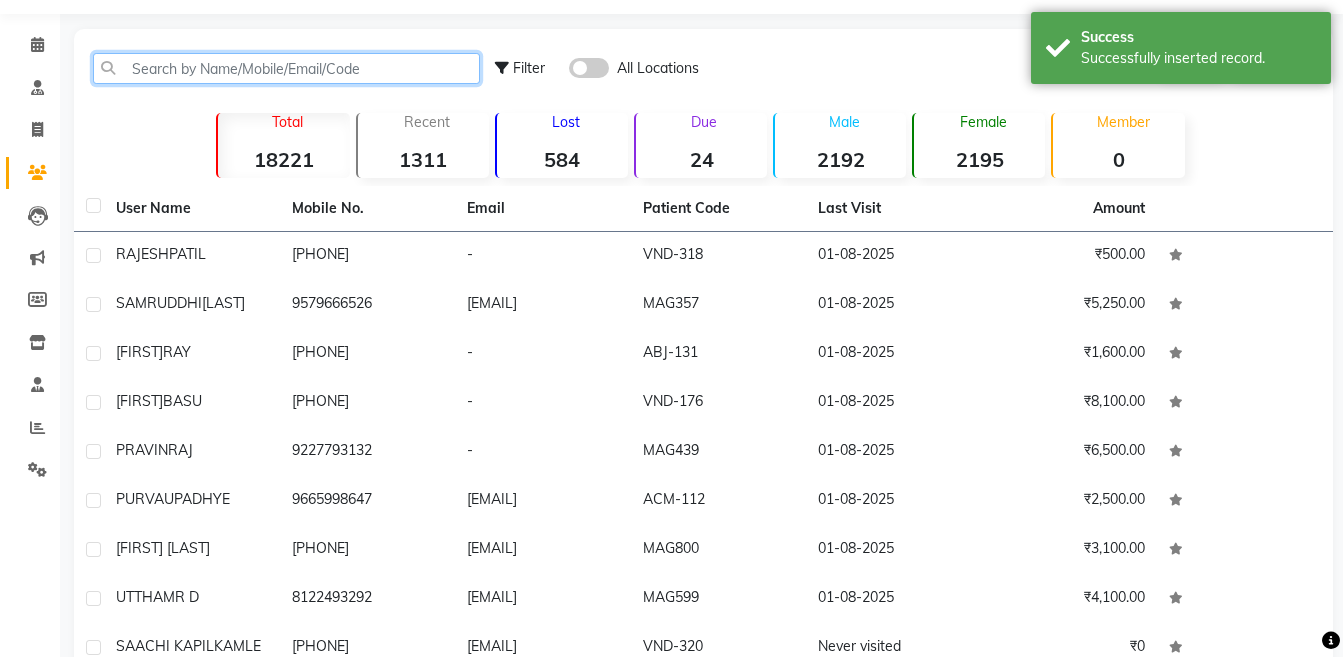 click 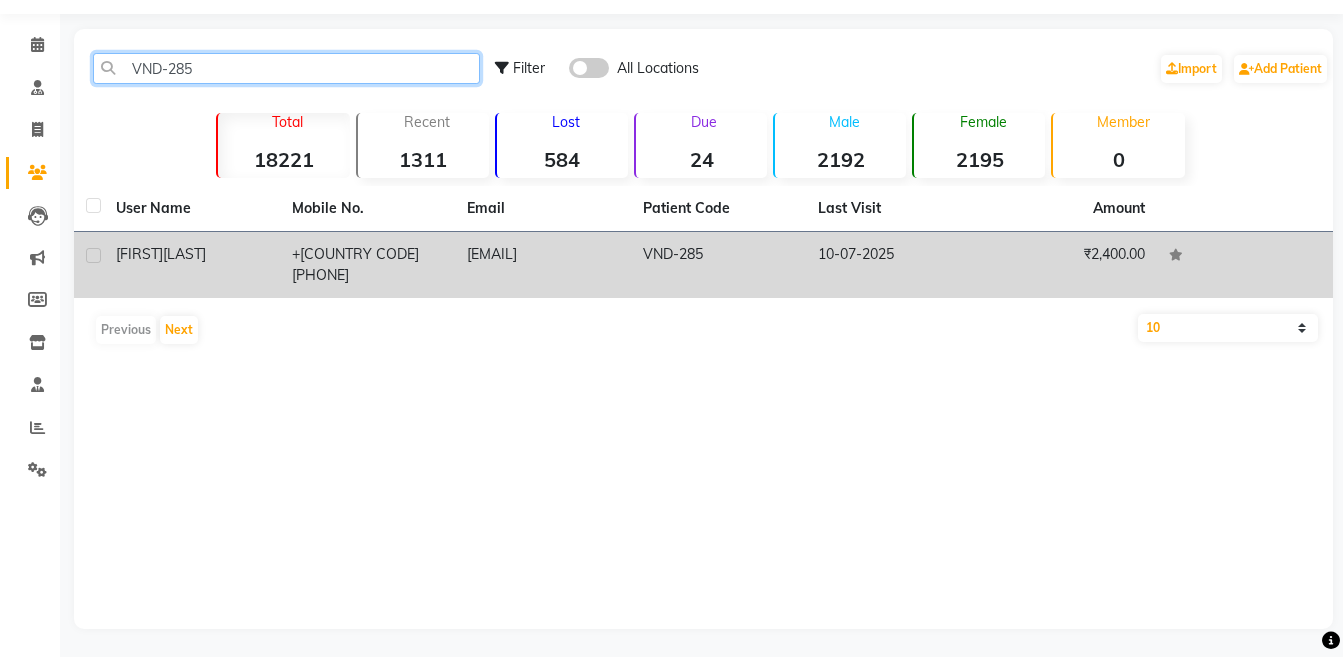 type on "VND-285" 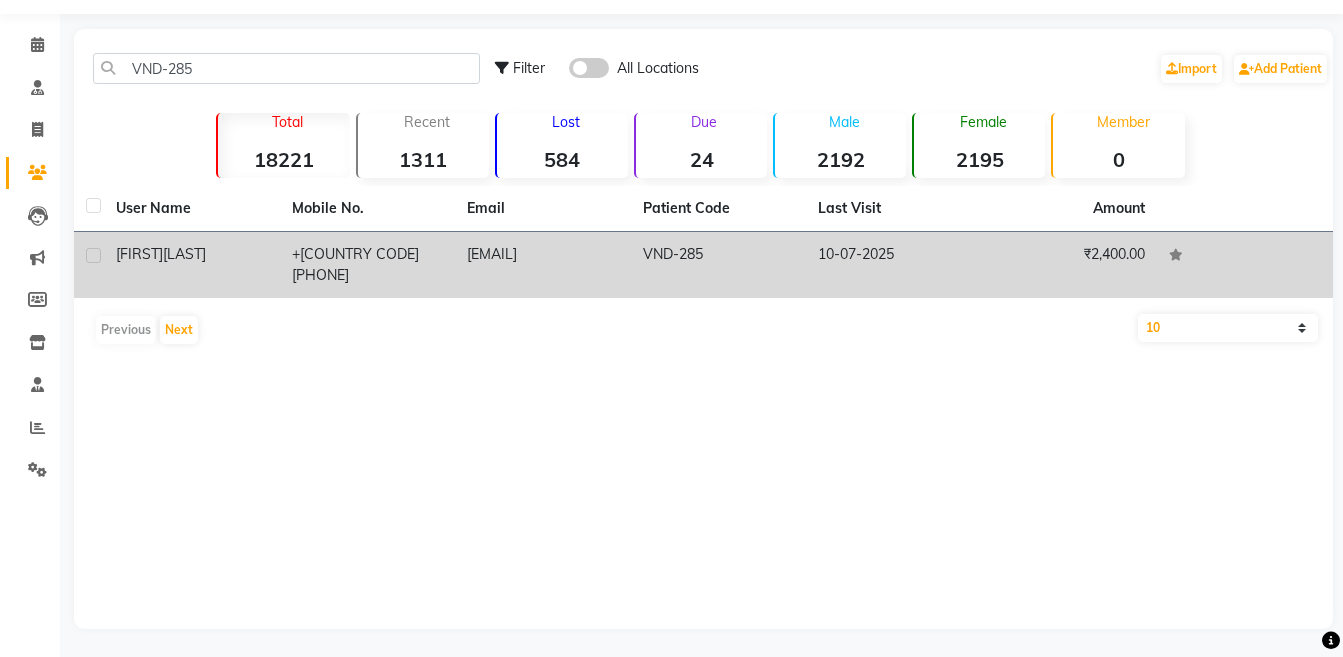 click on "[FIRST] [LAST]" 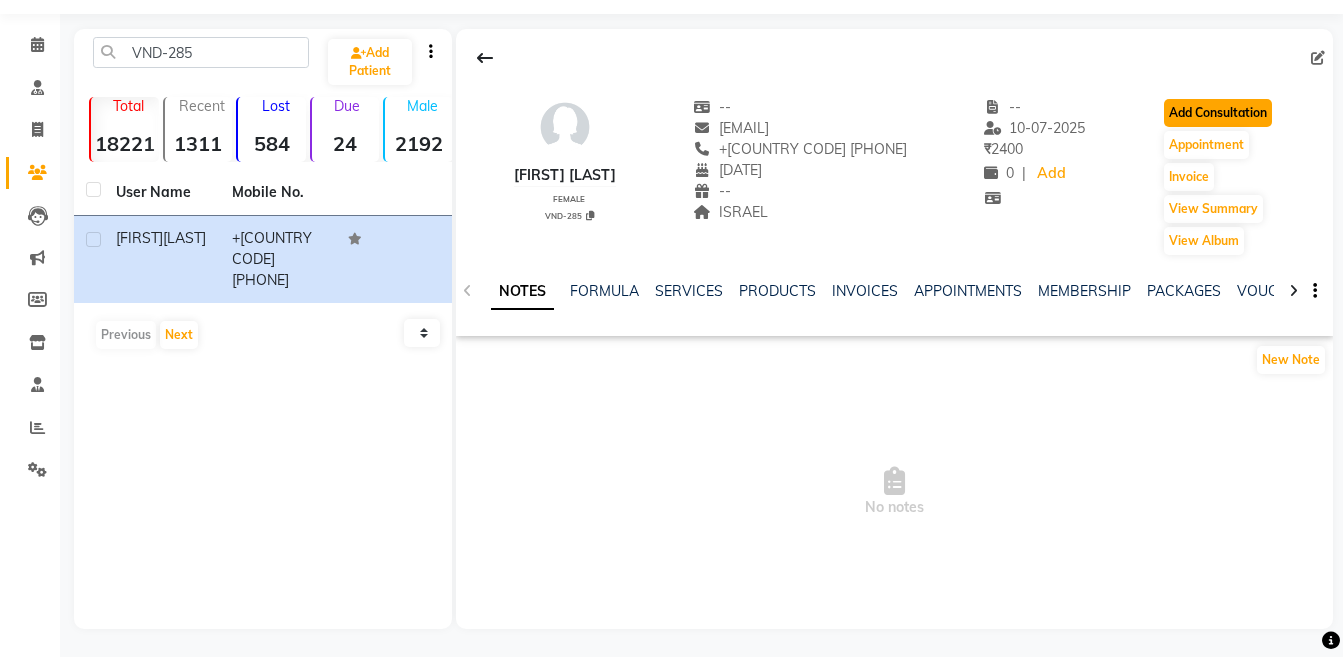 click on "Add Consultation" 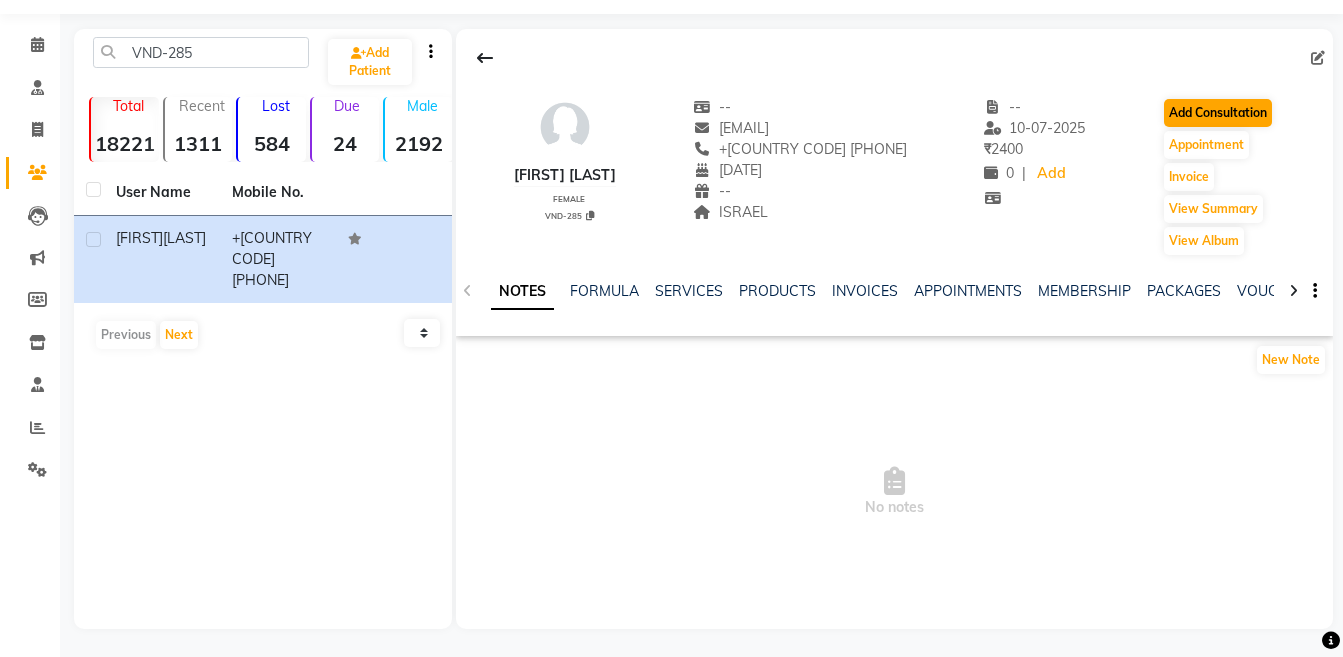 select on "female" 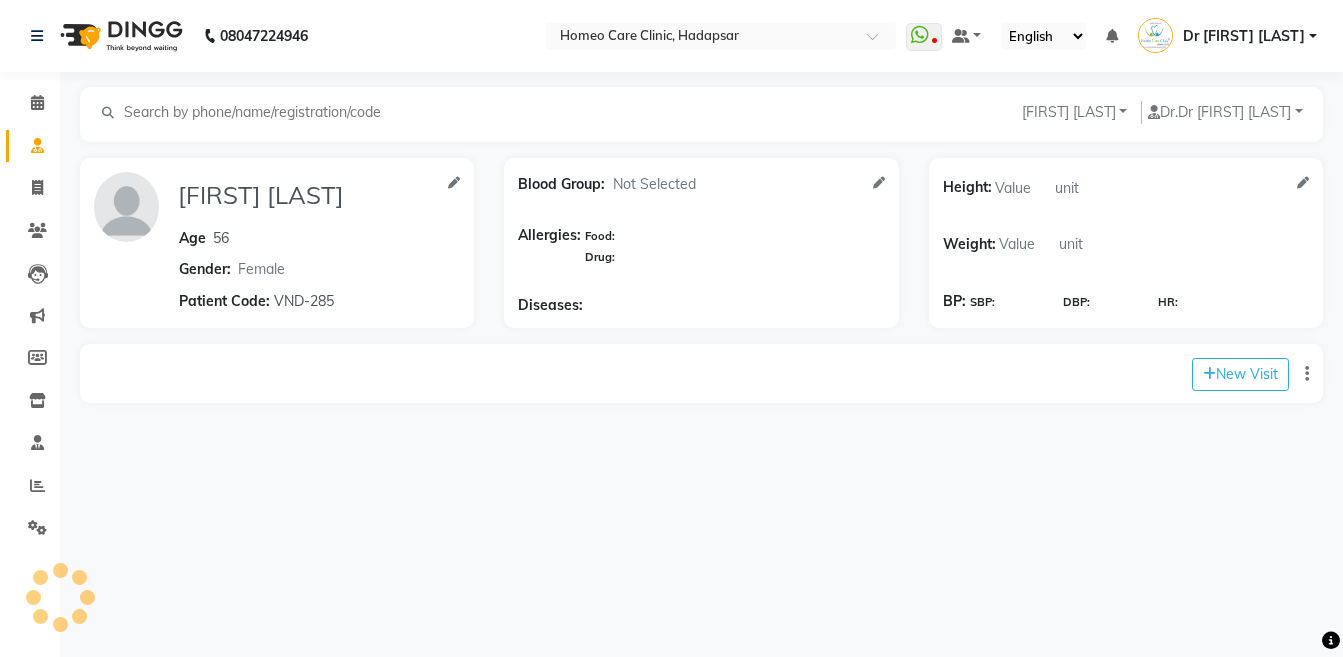 scroll, scrollTop: 0, scrollLeft: 0, axis: both 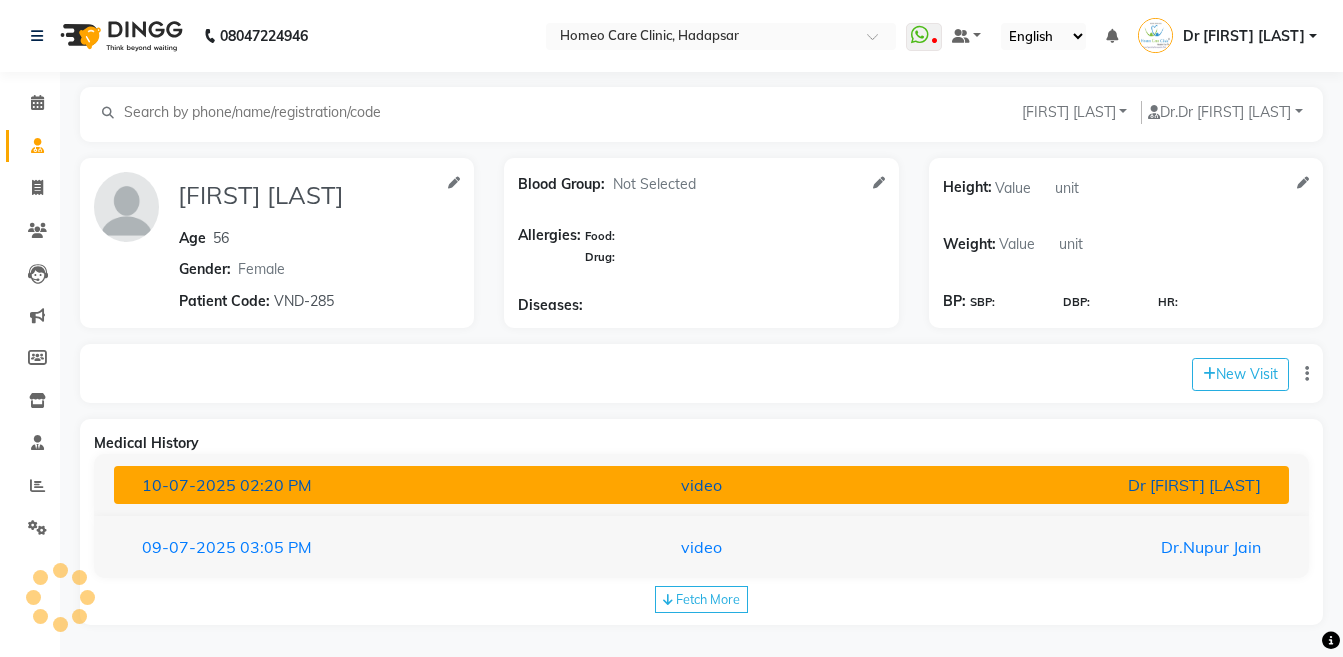 click on "video" at bounding box center [701, 485] 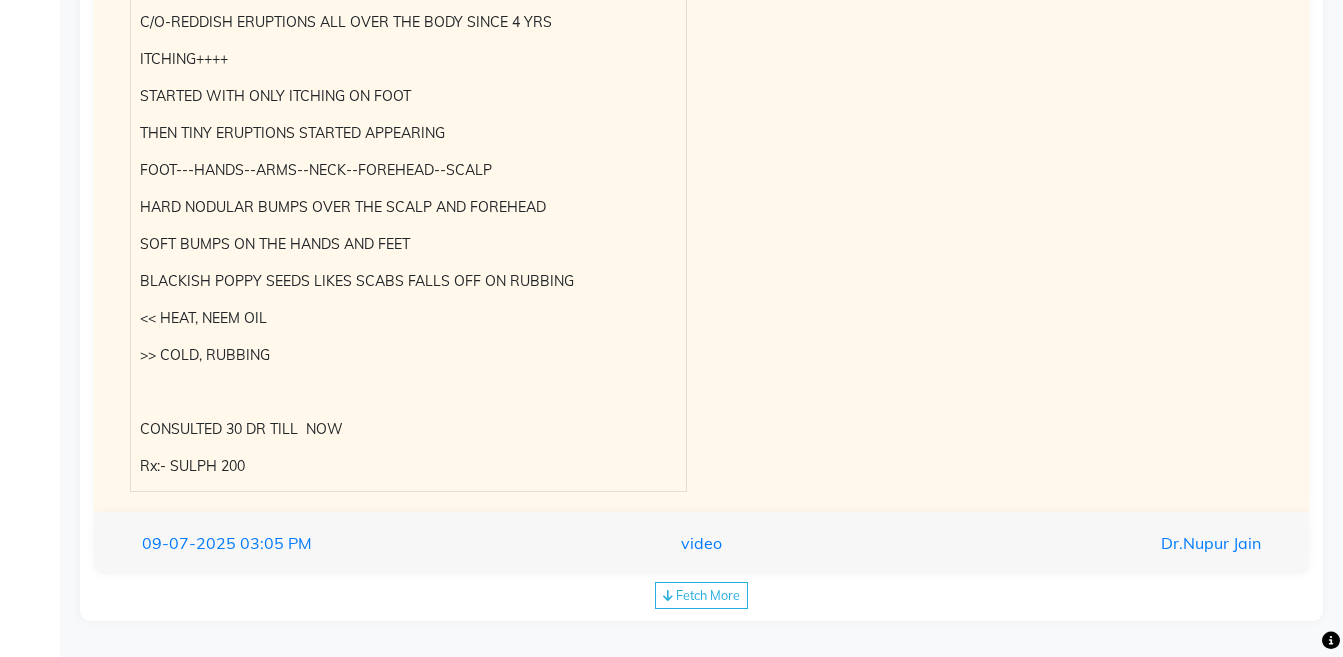 scroll, scrollTop: 593, scrollLeft: 0, axis: vertical 